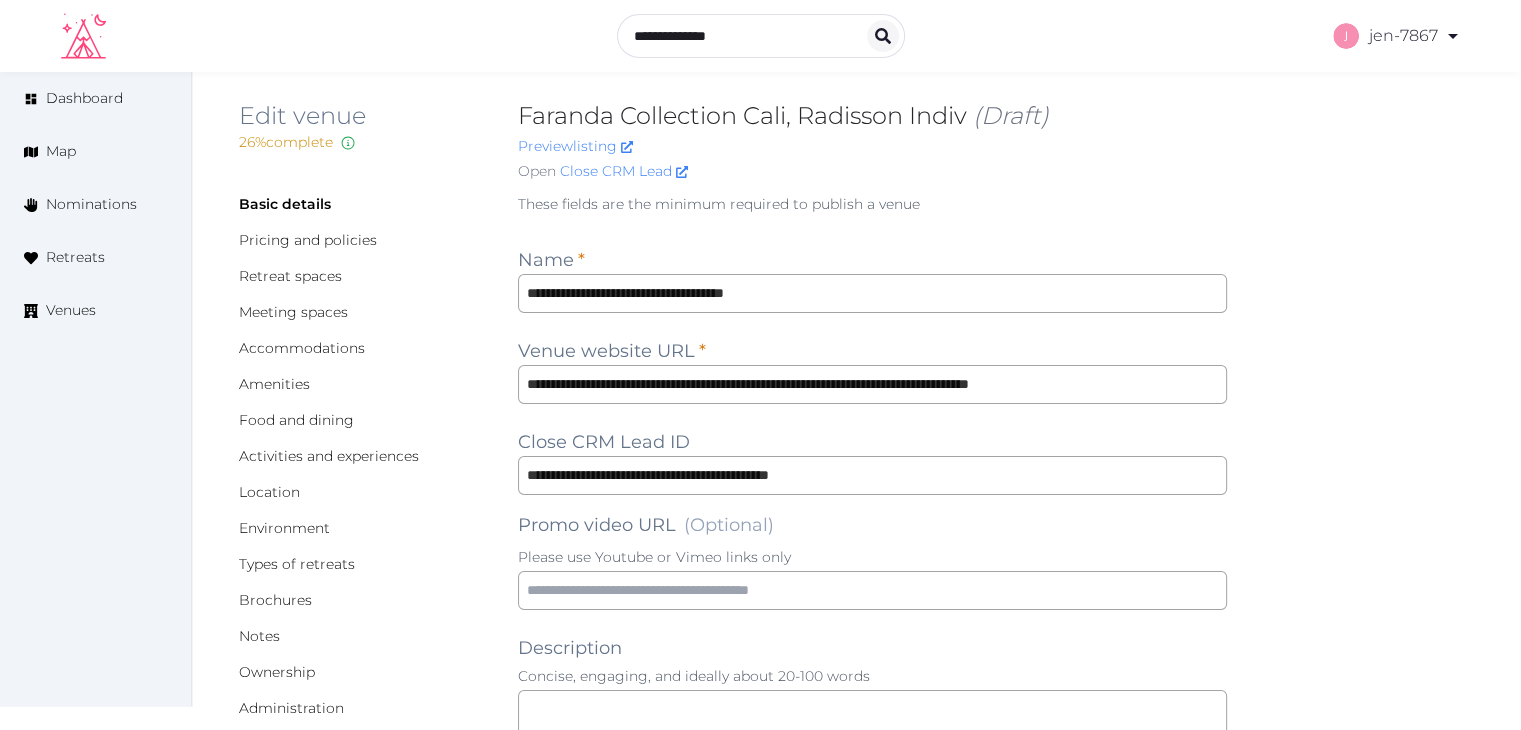 scroll, scrollTop: 0, scrollLeft: 0, axis: both 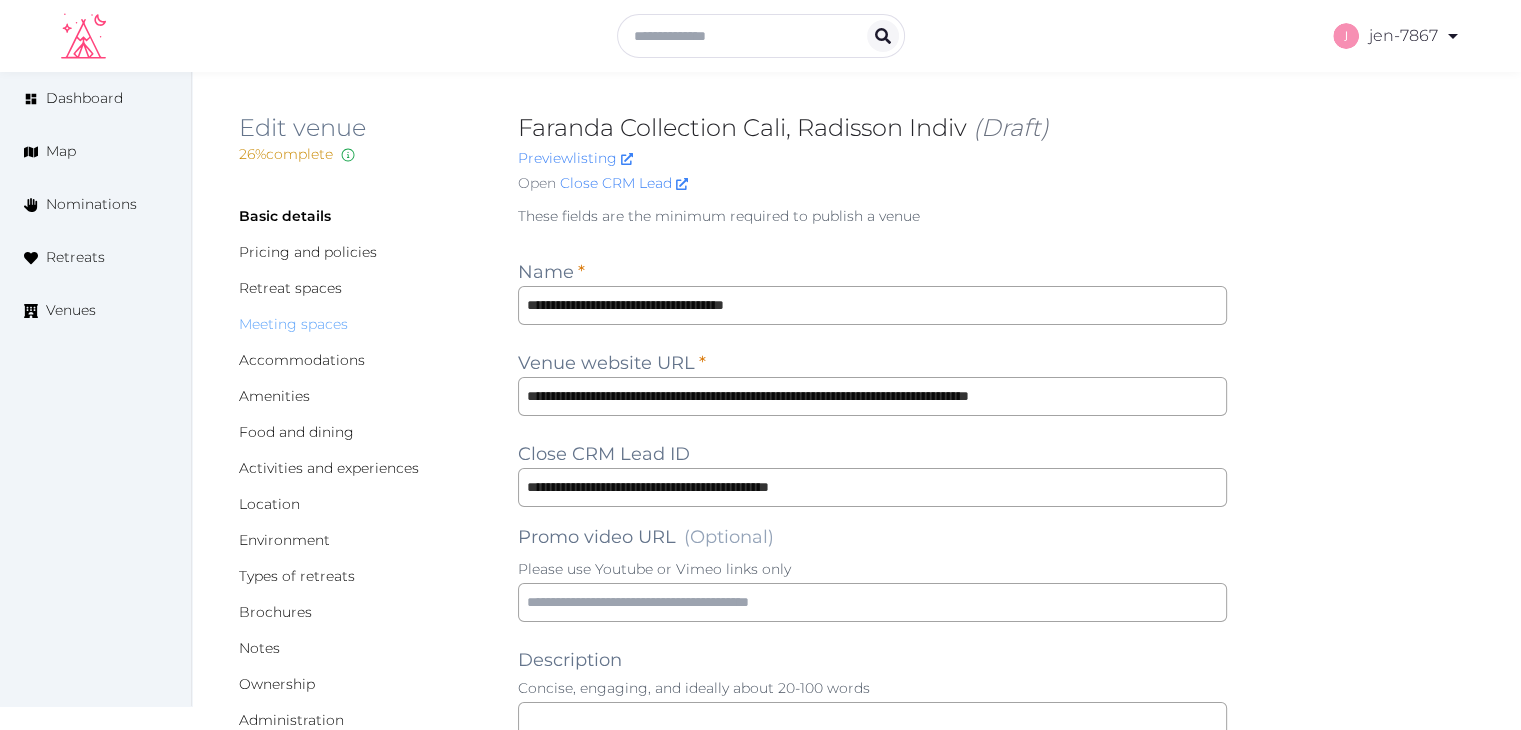 click on "Meeting spaces" at bounding box center [293, 324] 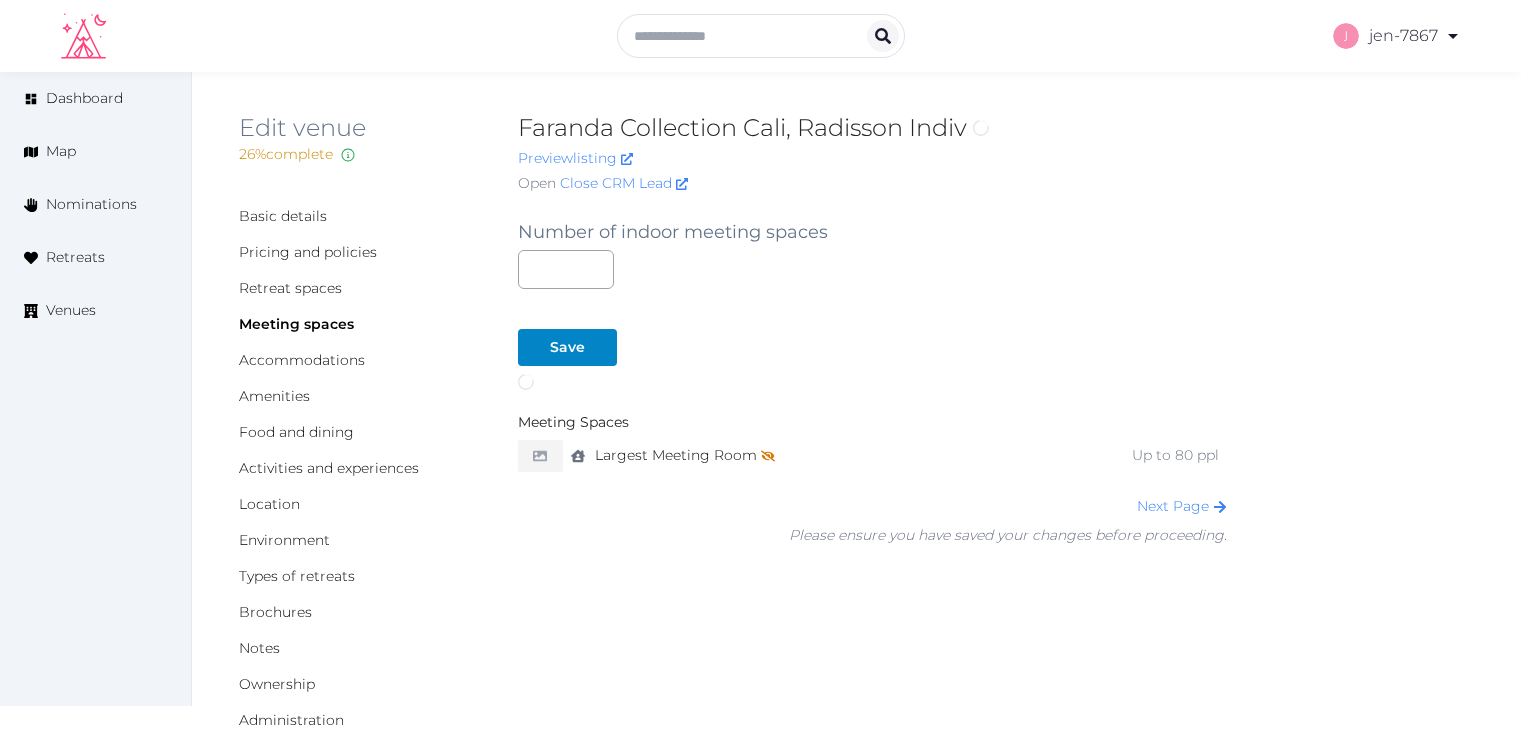 scroll, scrollTop: 0, scrollLeft: 0, axis: both 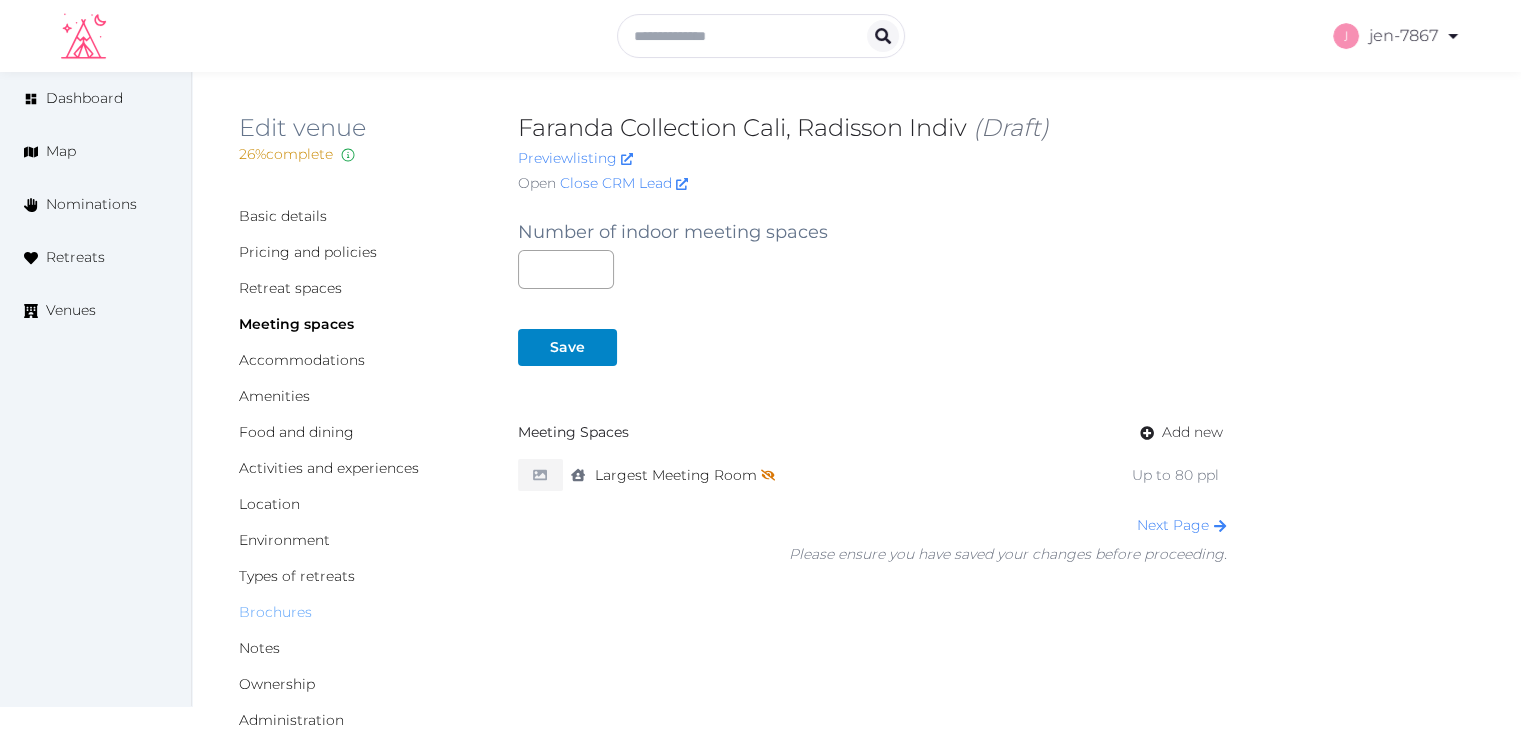 click on "Brochures" at bounding box center (275, 612) 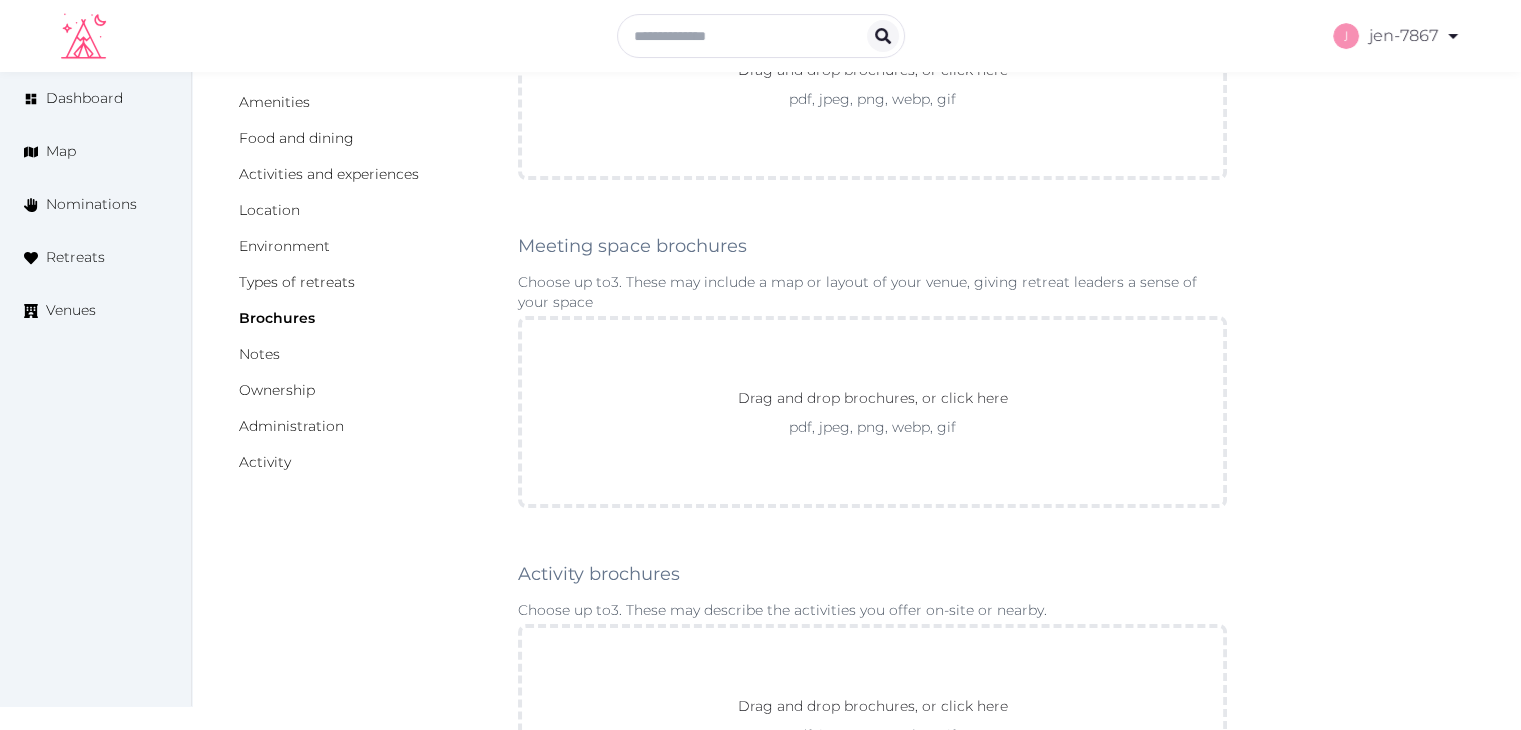 scroll, scrollTop: 300, scrollLeft: 0, axis: vertical 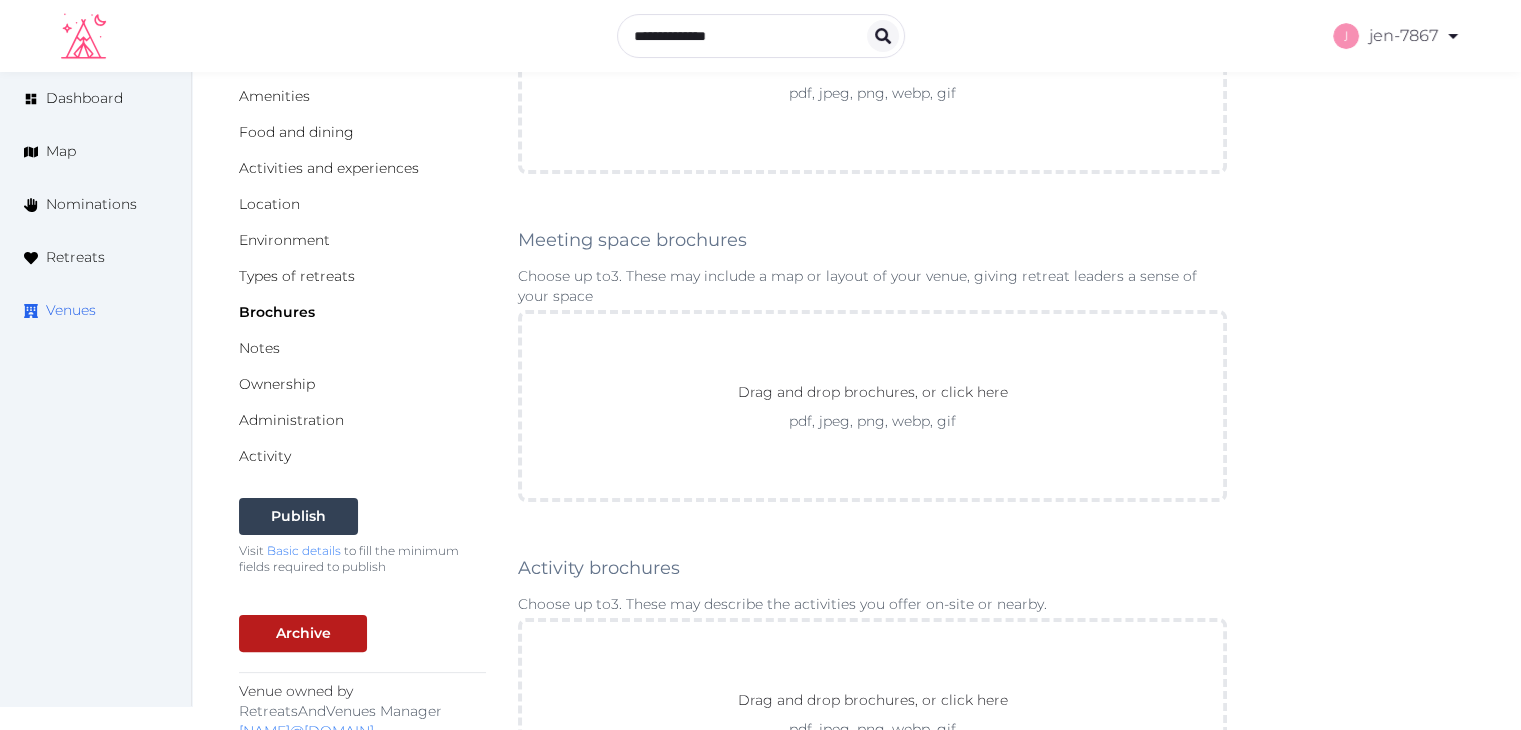 click on "Venues" at bounding box center [71, 310] 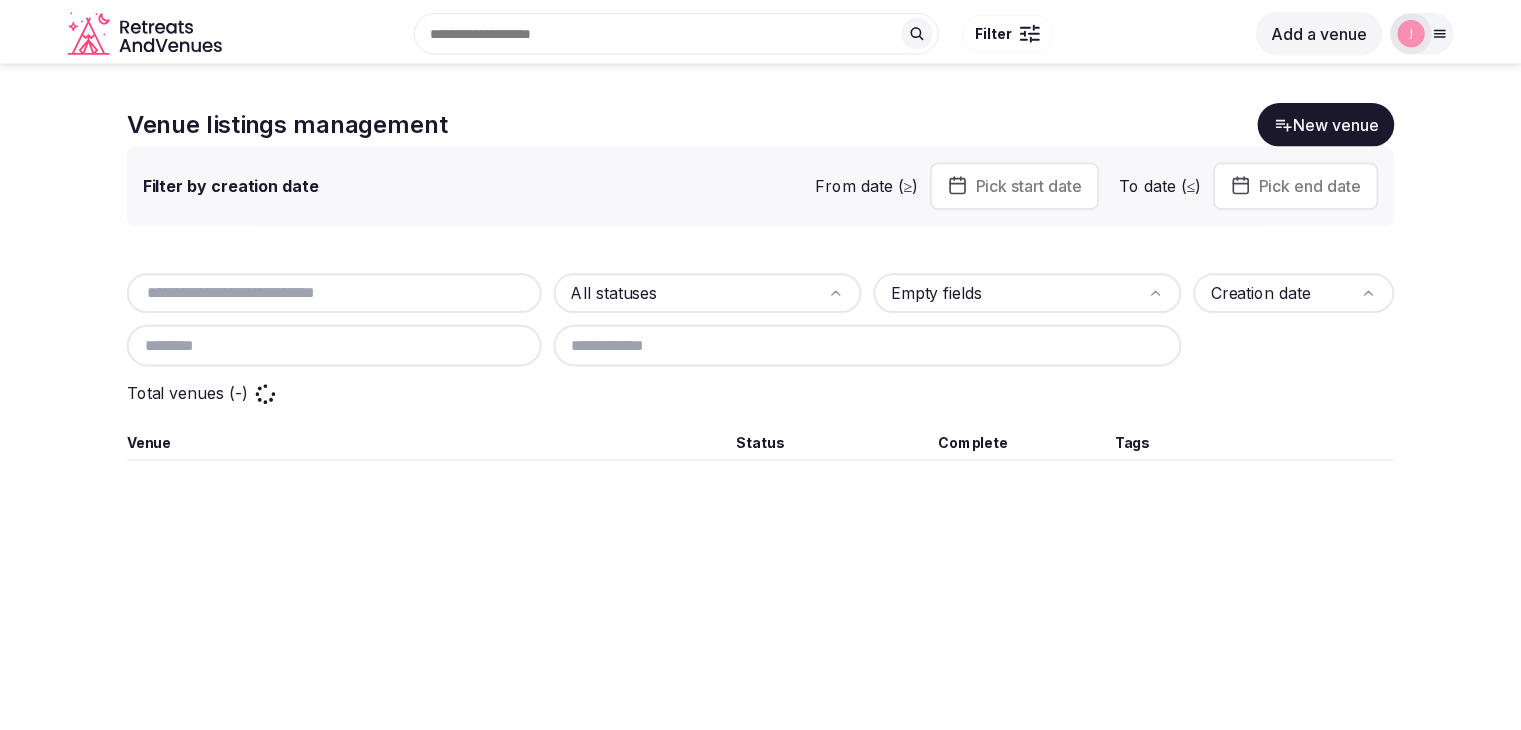 scroll, scrollTop: 0, scrollLeft: 0, axis: both 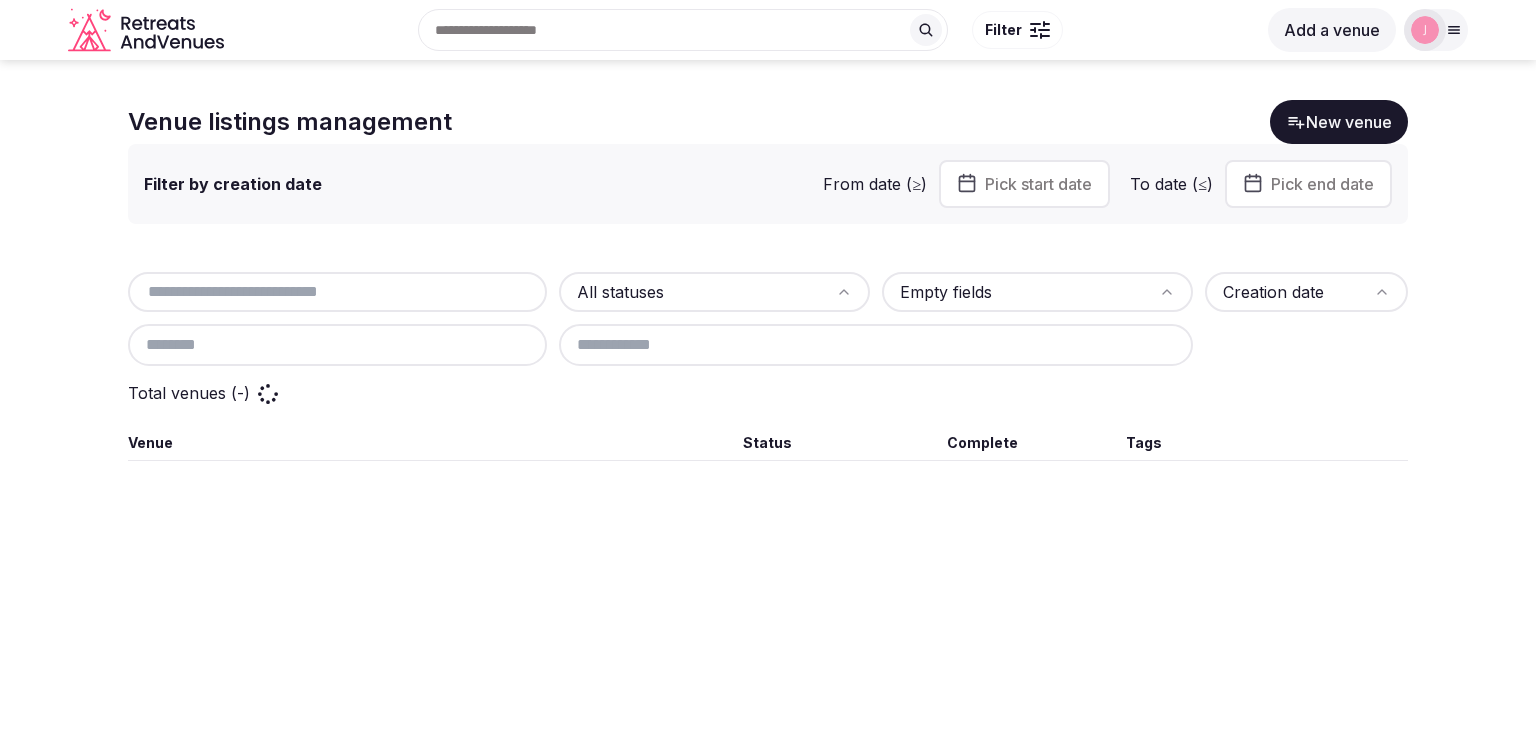 click at bounding box center (337, 292) 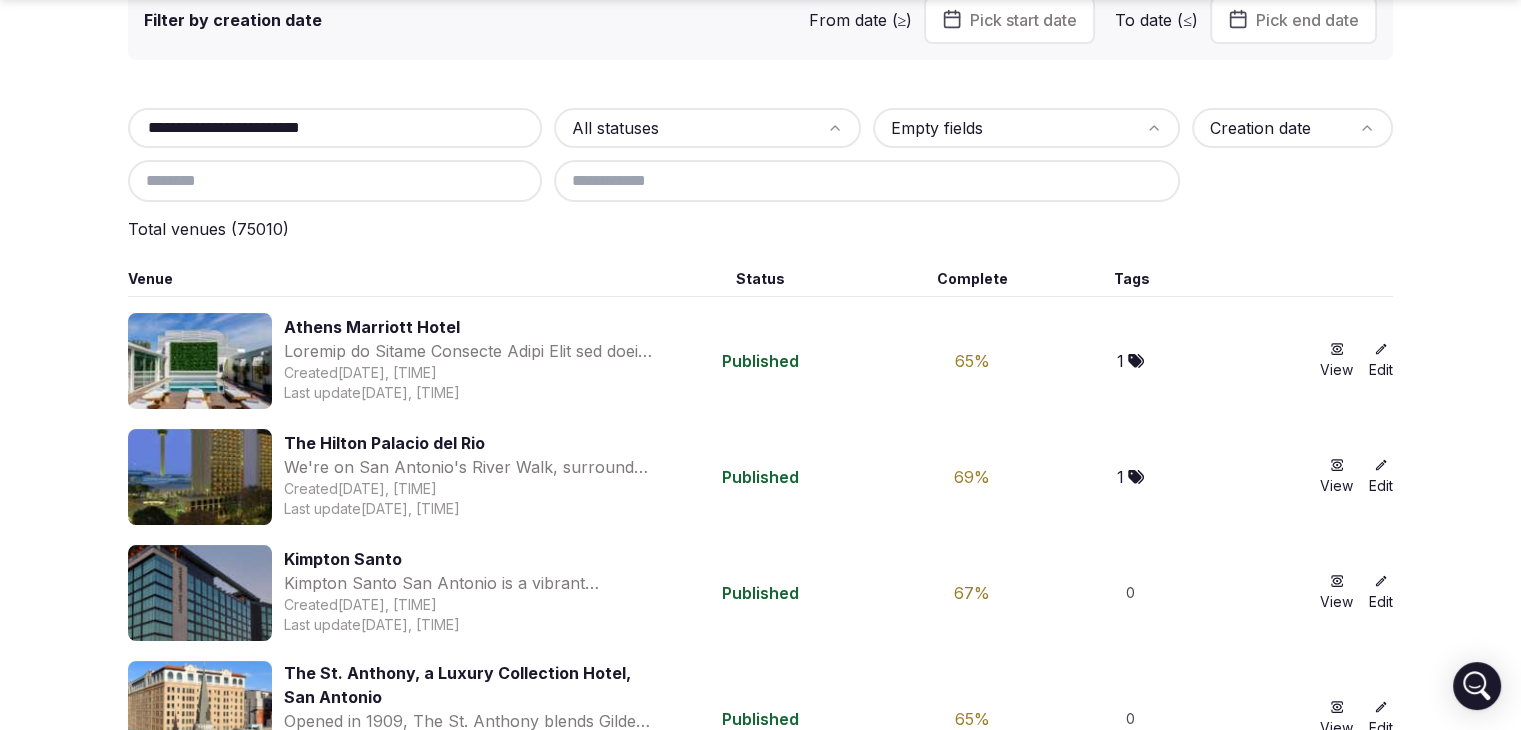 scroll, scrollTop: 200, scrollLeft: 0, axis: vertical 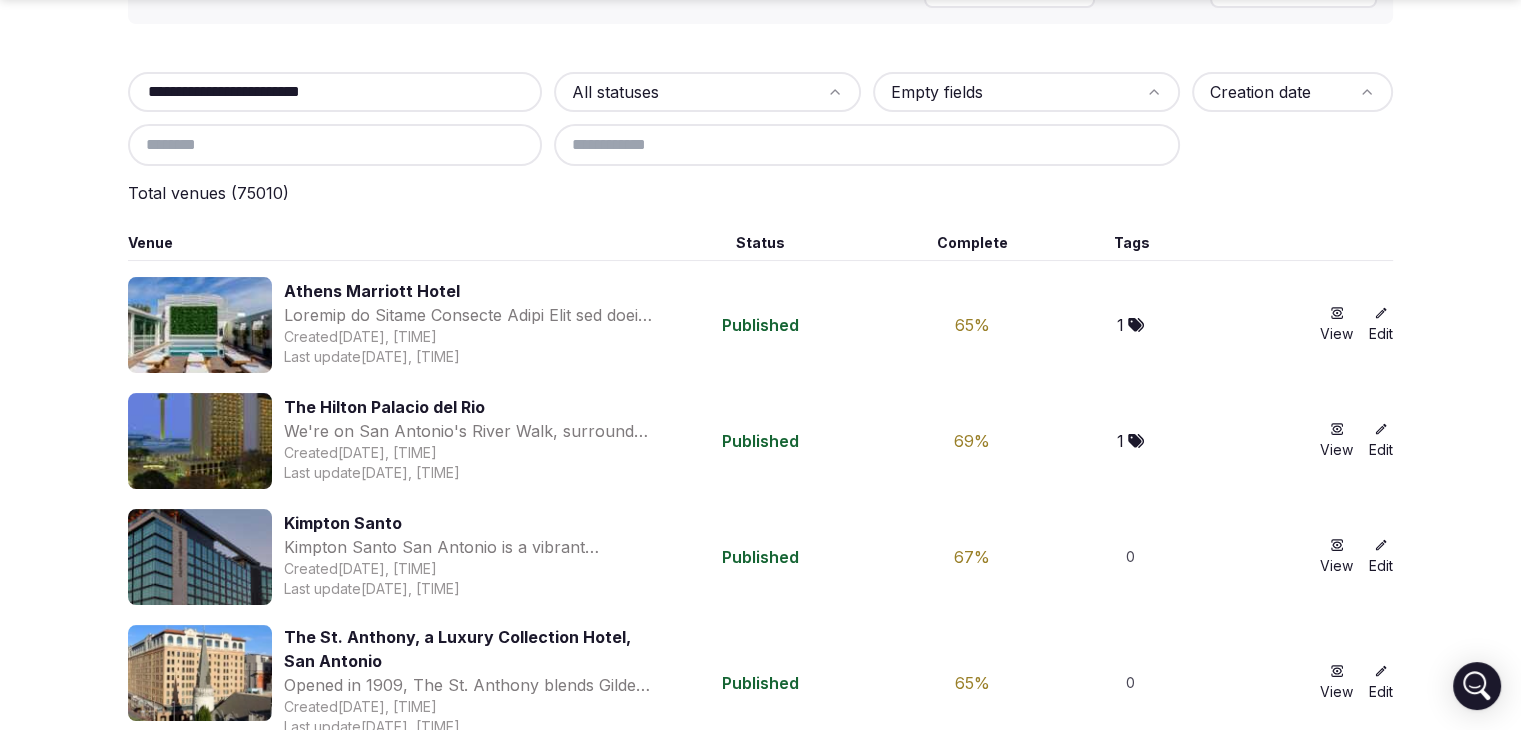 drag, startPoint x: 362, startPoint y: 80, endPoint x: 0, endPoint y: 74, distance: 362.0497 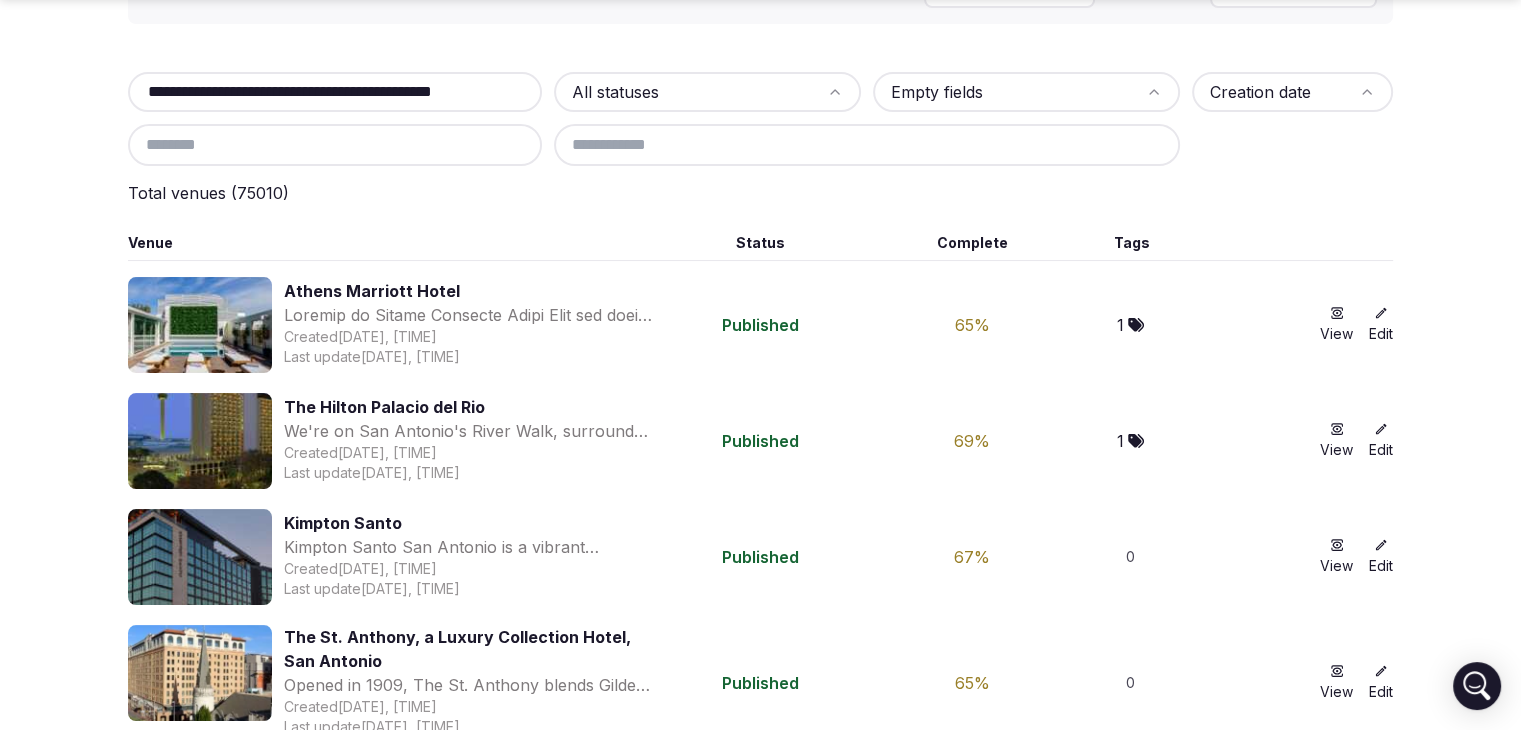 scroll, scrollTop: 0, scrollLeft: 88, axis: horizontal 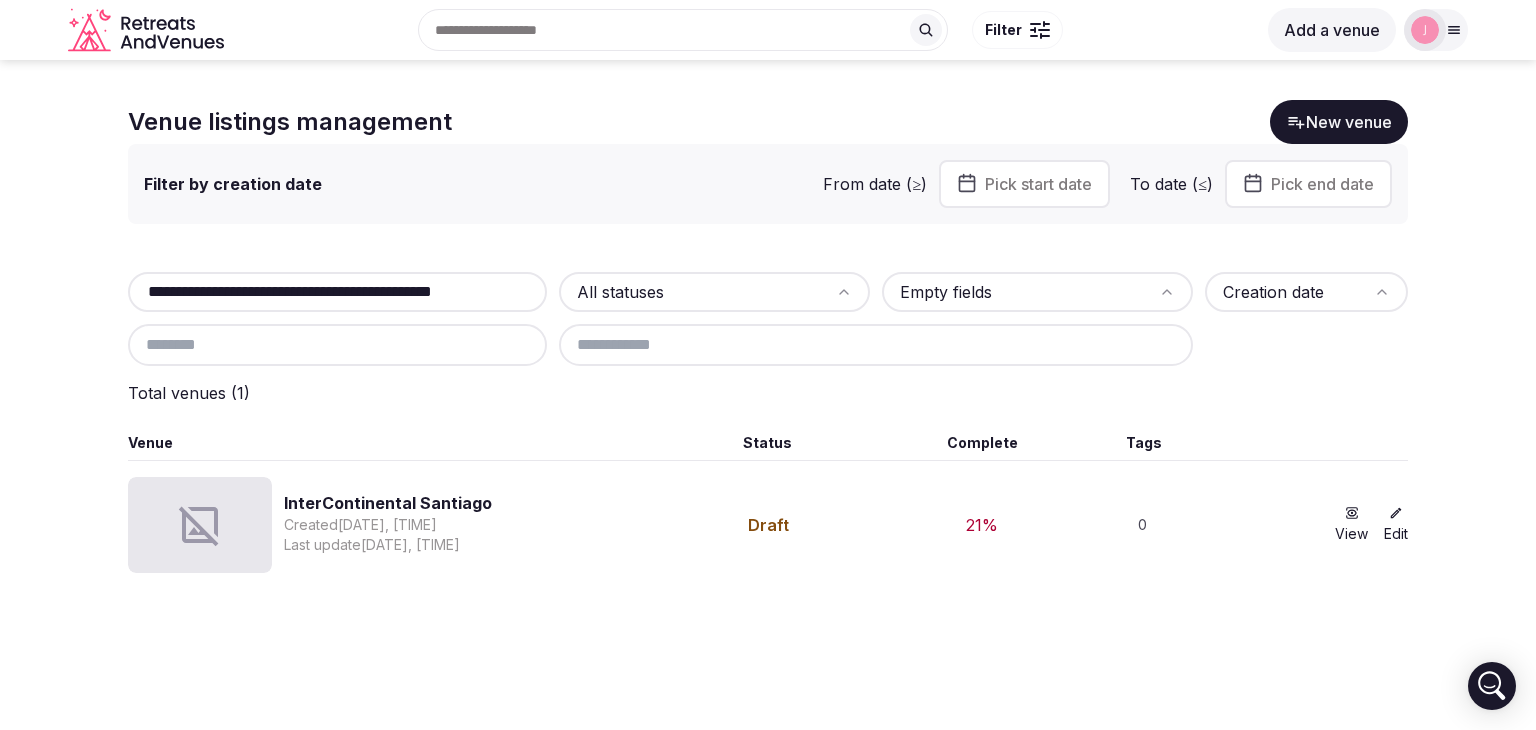 type on "**********" 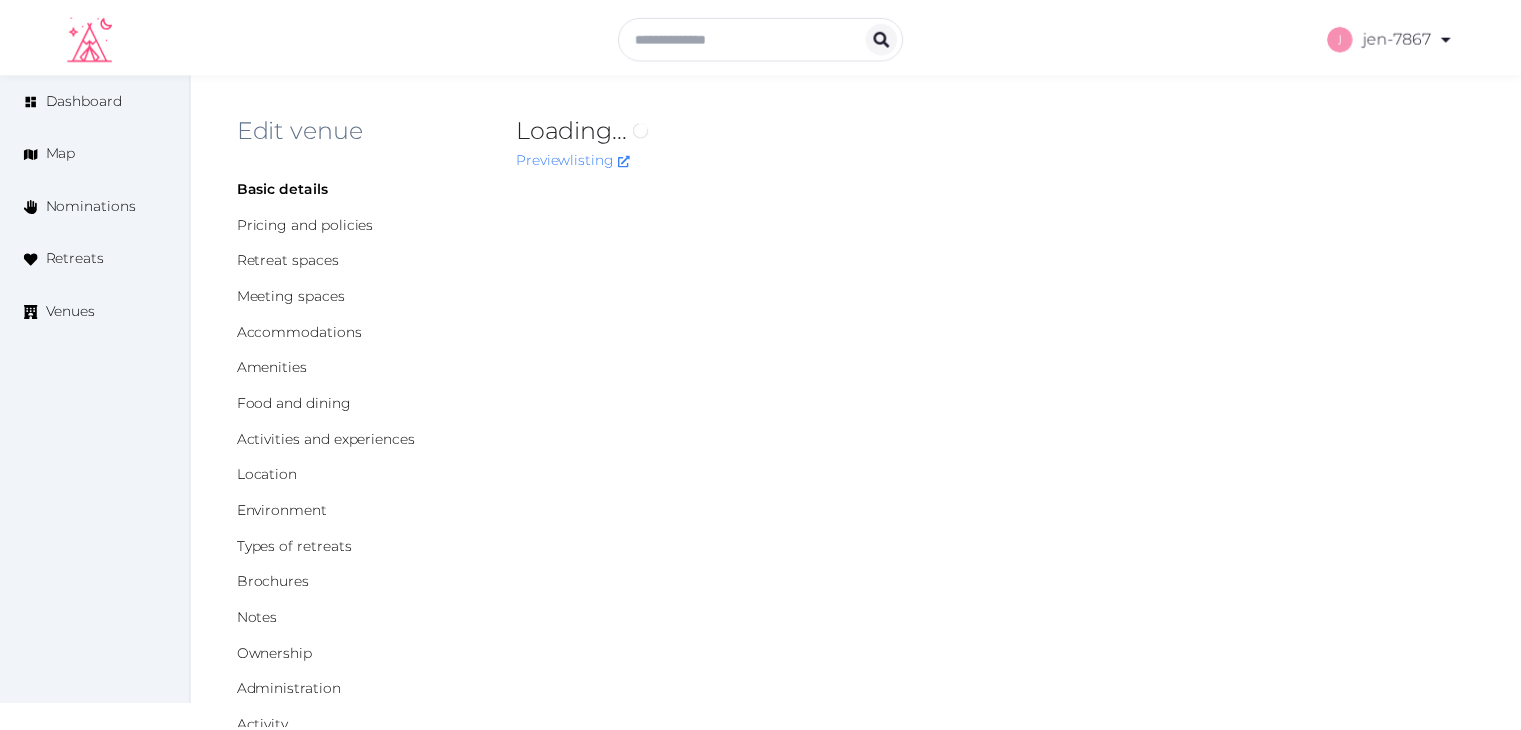 scroll, scrollTop: 0, scrollLeft: 0, axis: both 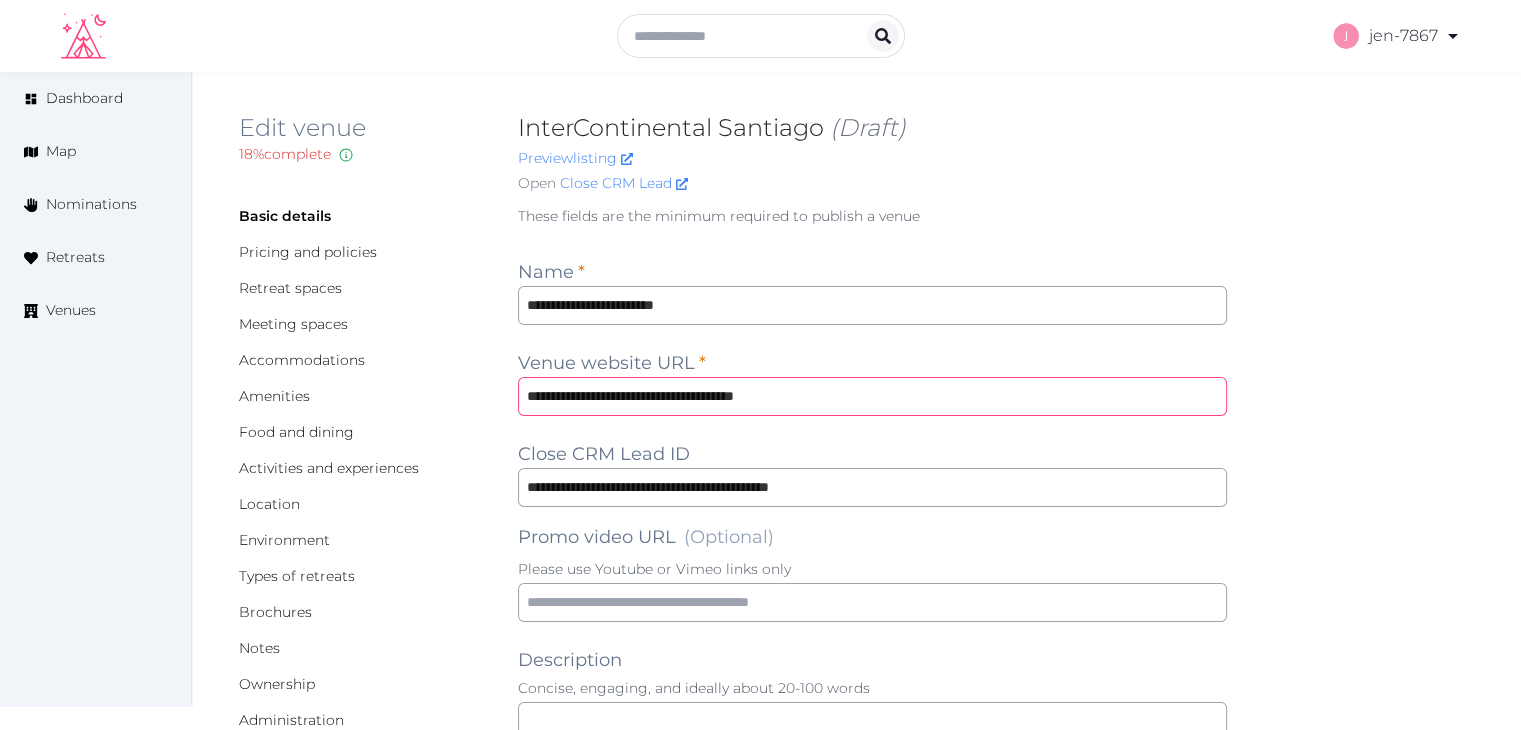 click on "**********" at bounding box center [872, 396] 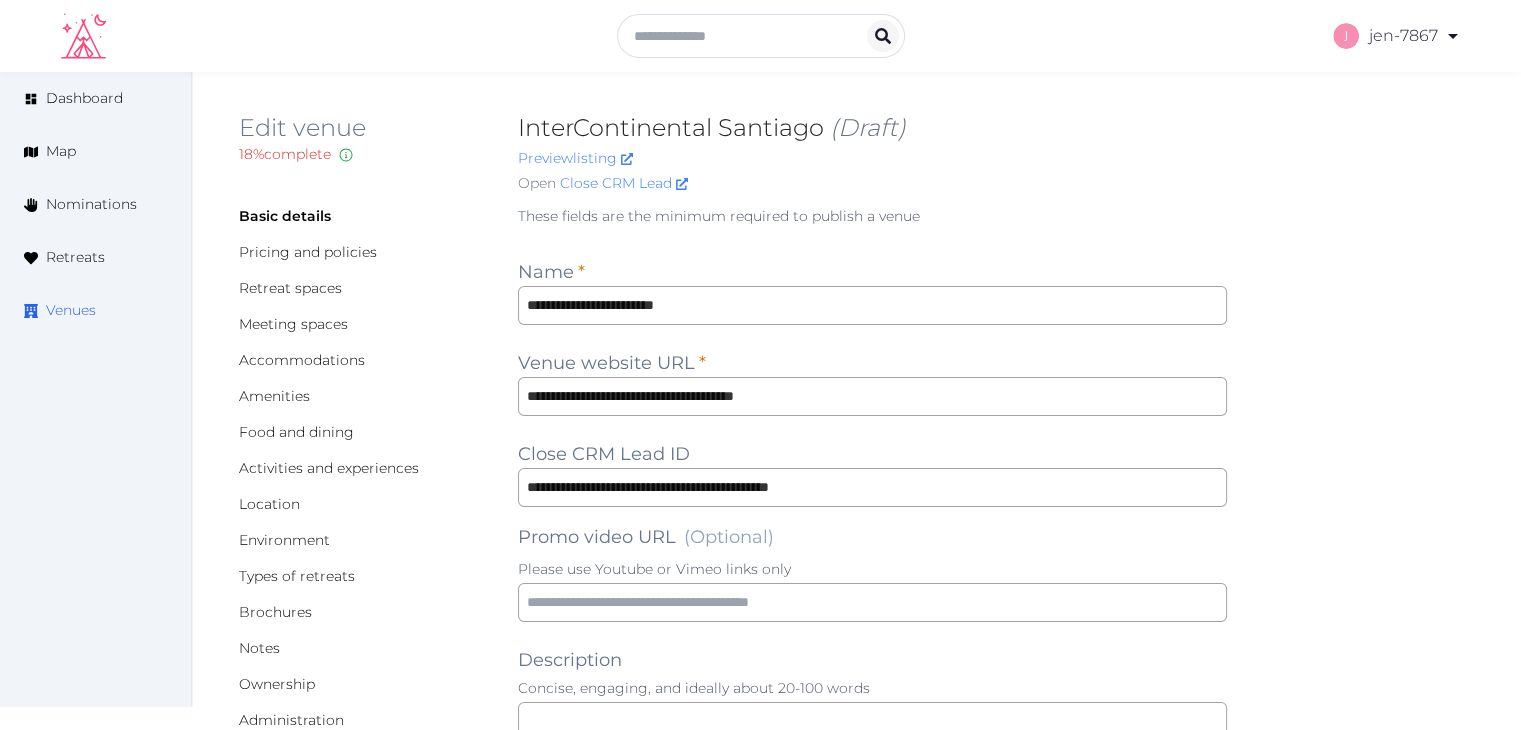 click on "Venues" at bounding box center [71, 310] 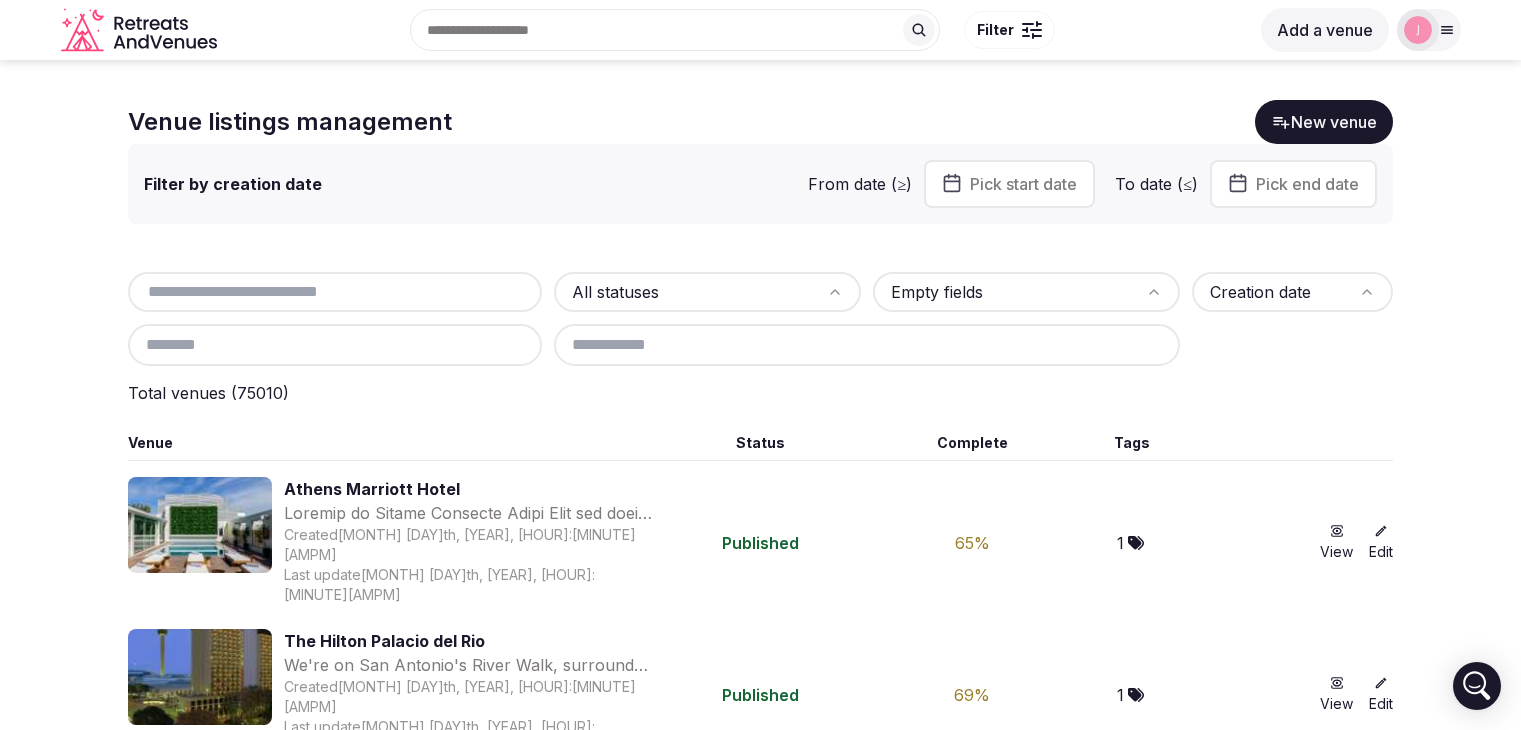 scroll, scrollTop: 0, scrollLeft: 0, axis: both 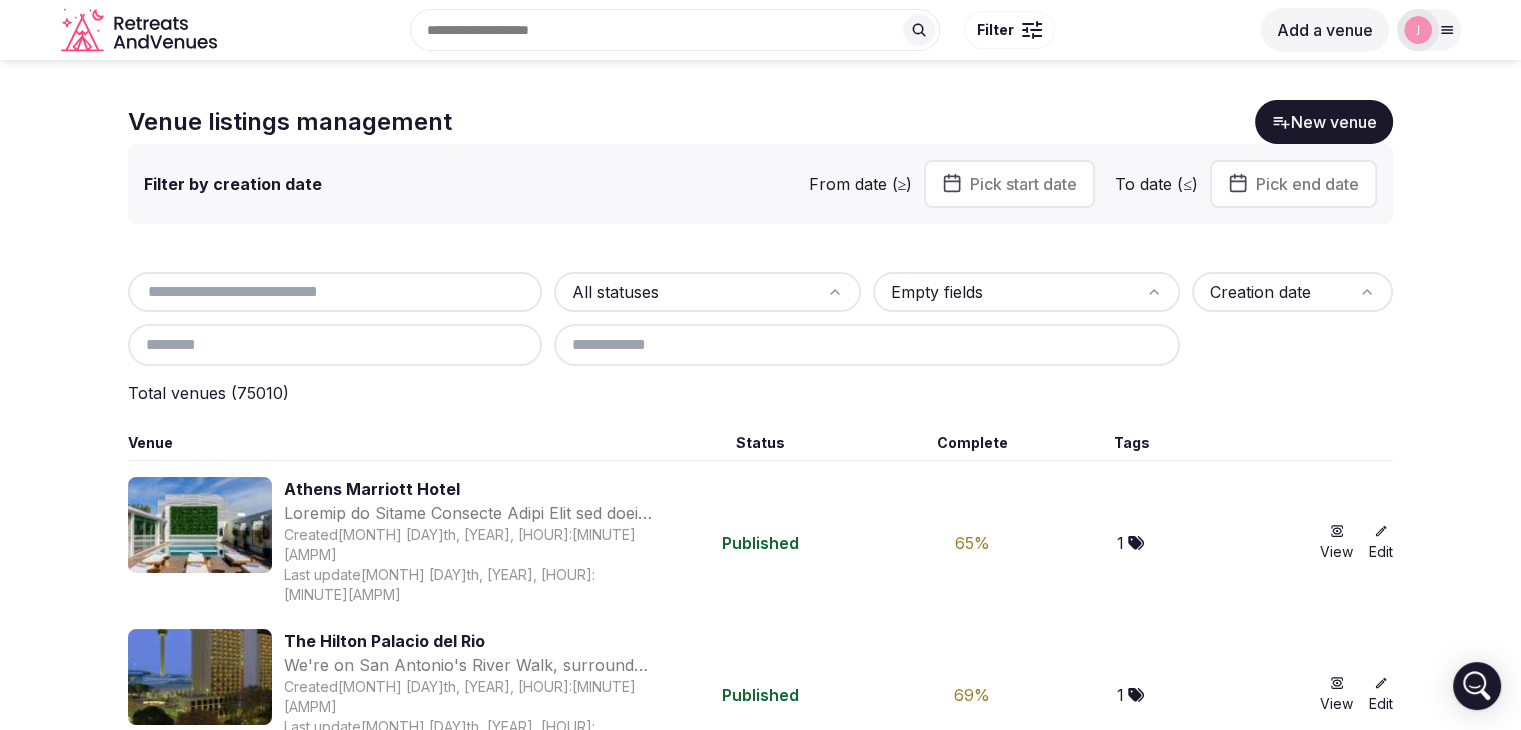 click at bounding box center [335, 292] 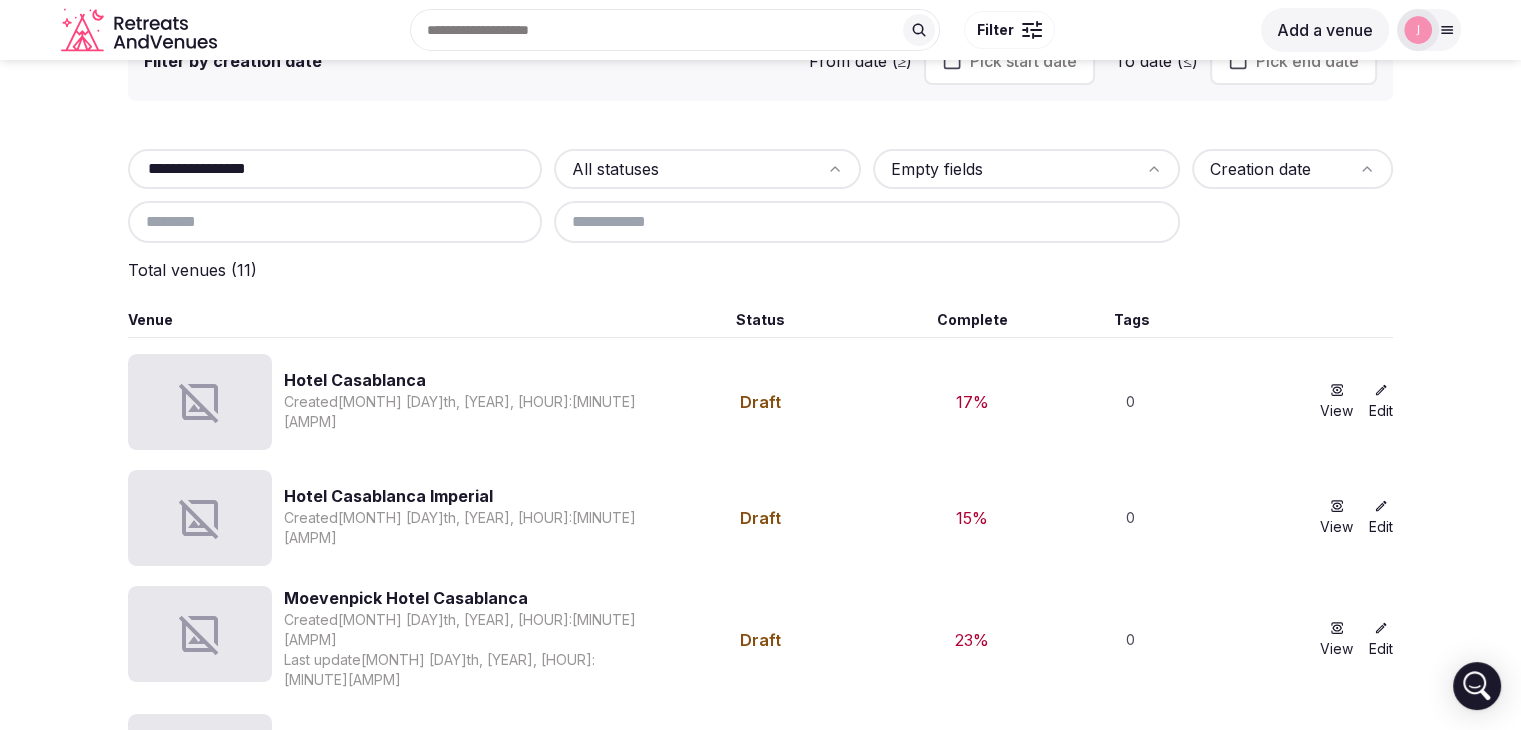 scroll, scrollTop: 0, scrollLeft: 0, axis: both 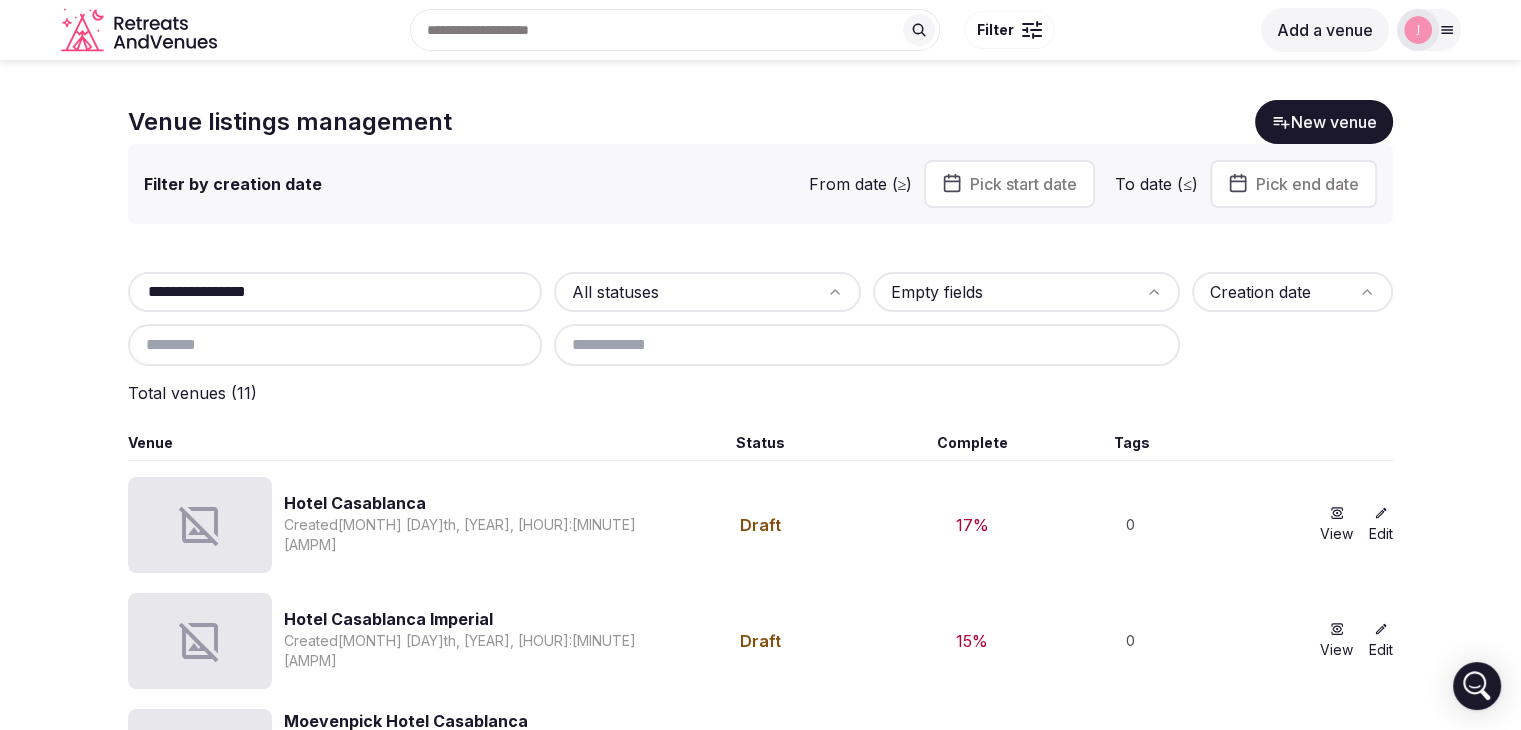 drag, startPoint x: 356, startPoint y: 285, endPoint x: 94, endPoint y: 303, distance: 262.61758 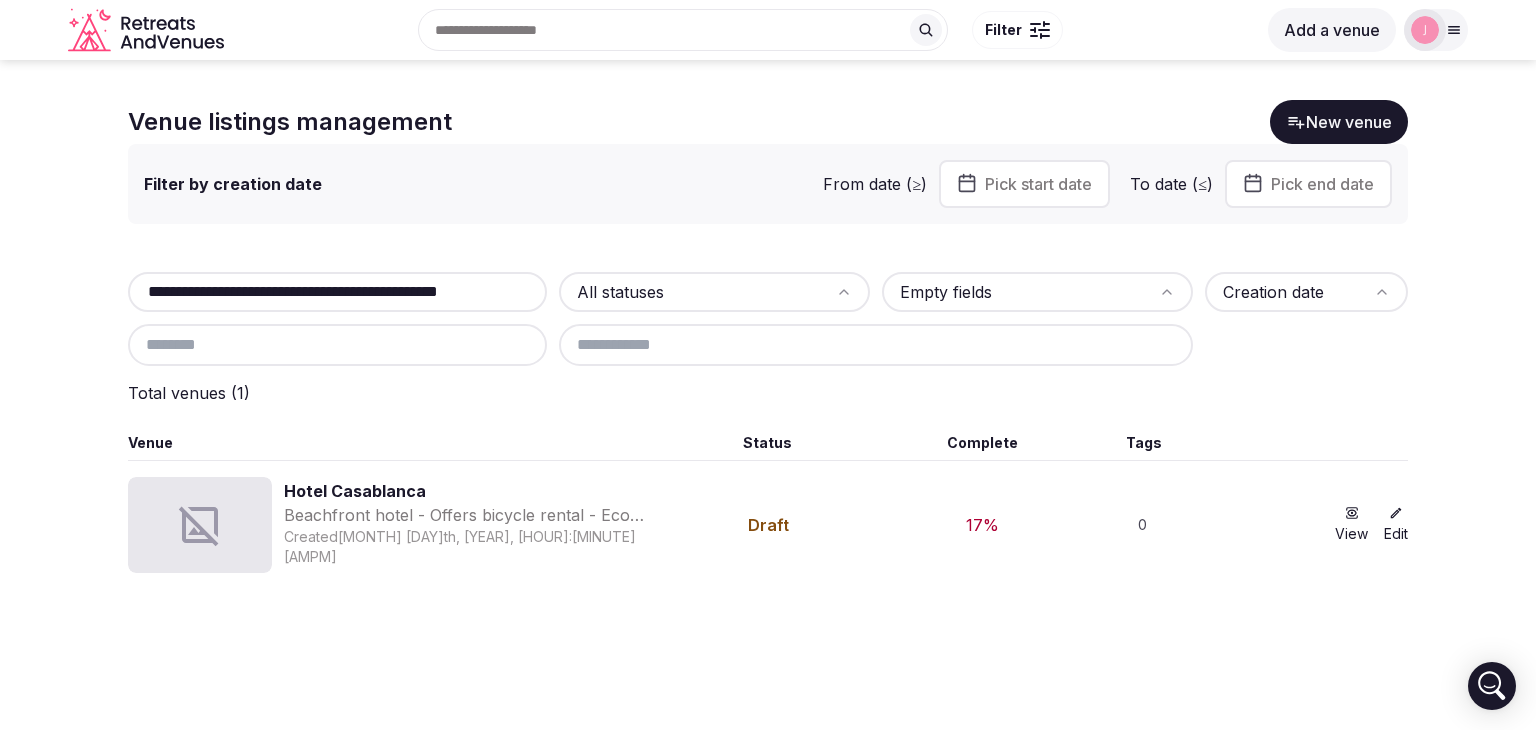 scroll, scrollTop: 0, scrollLeft: 105, axis: horizontal 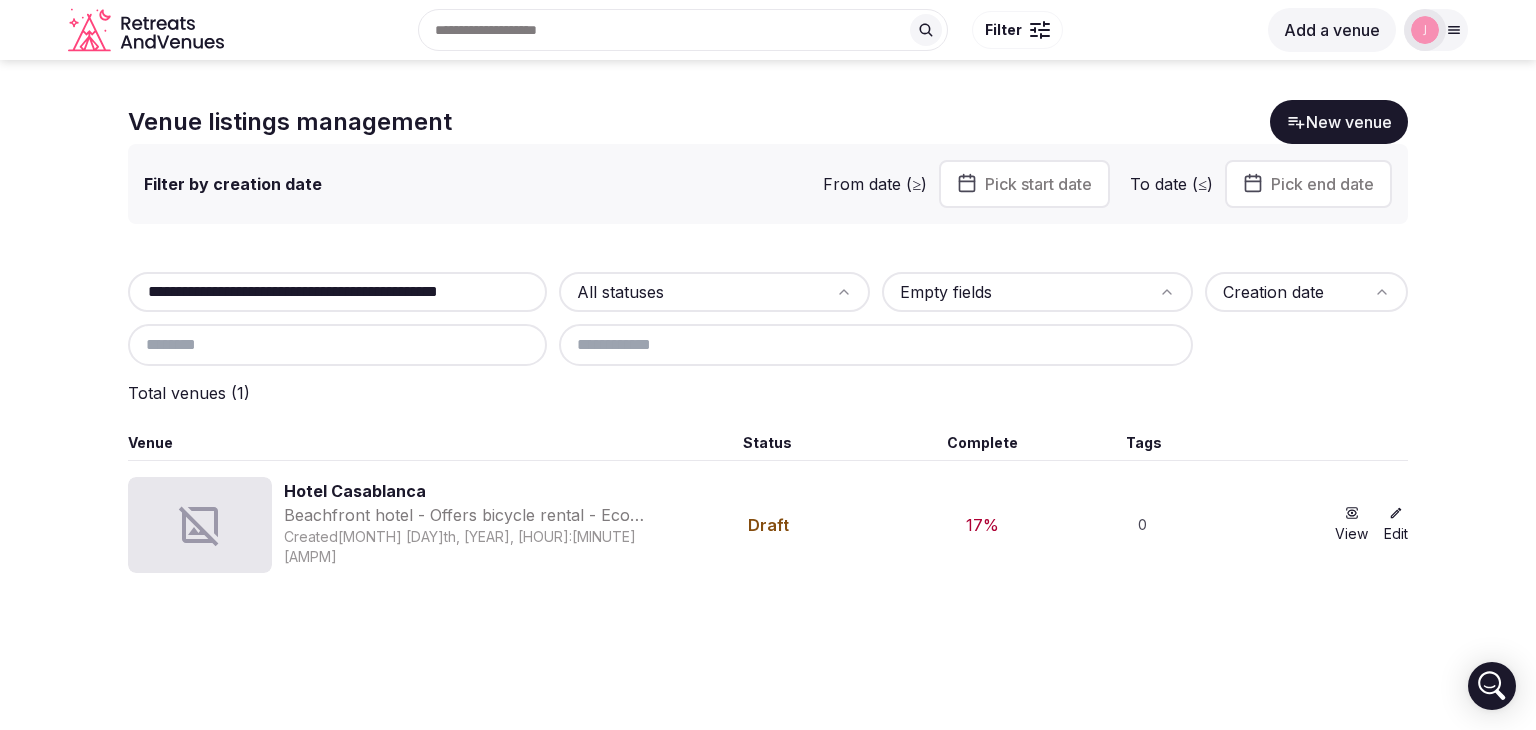 type on "**********" 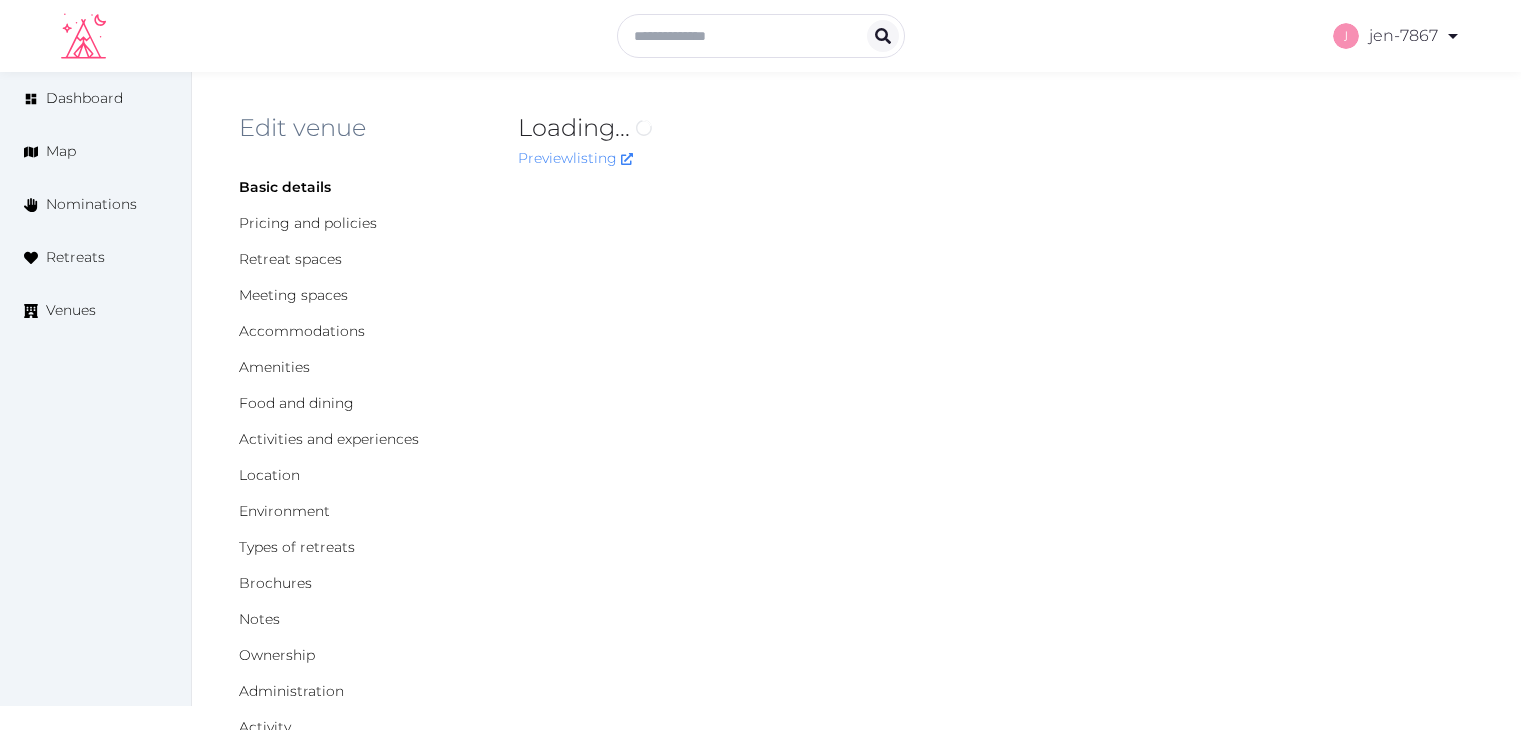 scroll, scrollTop: 0, scrollLeft: 0, axis: both 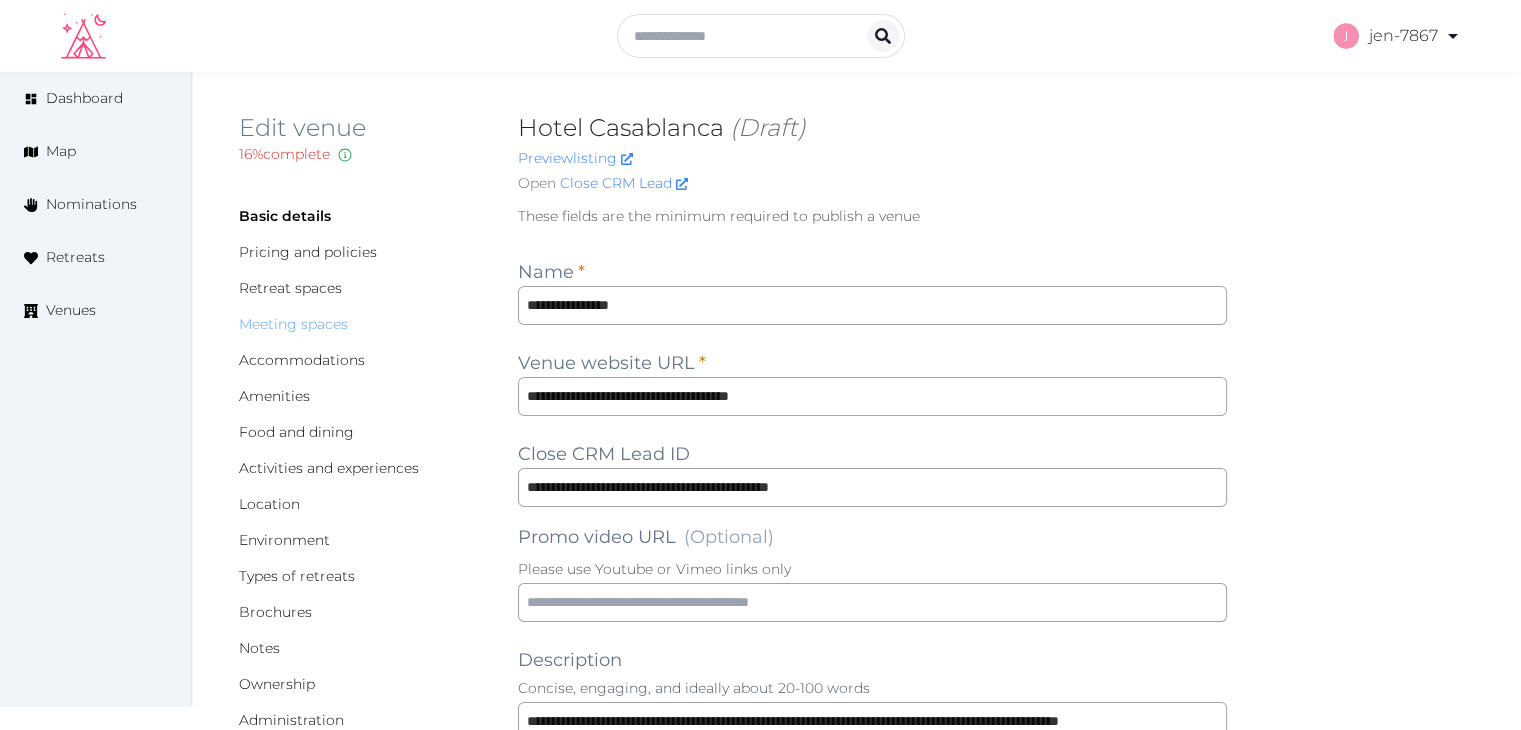 click on "Meeting spaces" at bounding box center [293, 324] 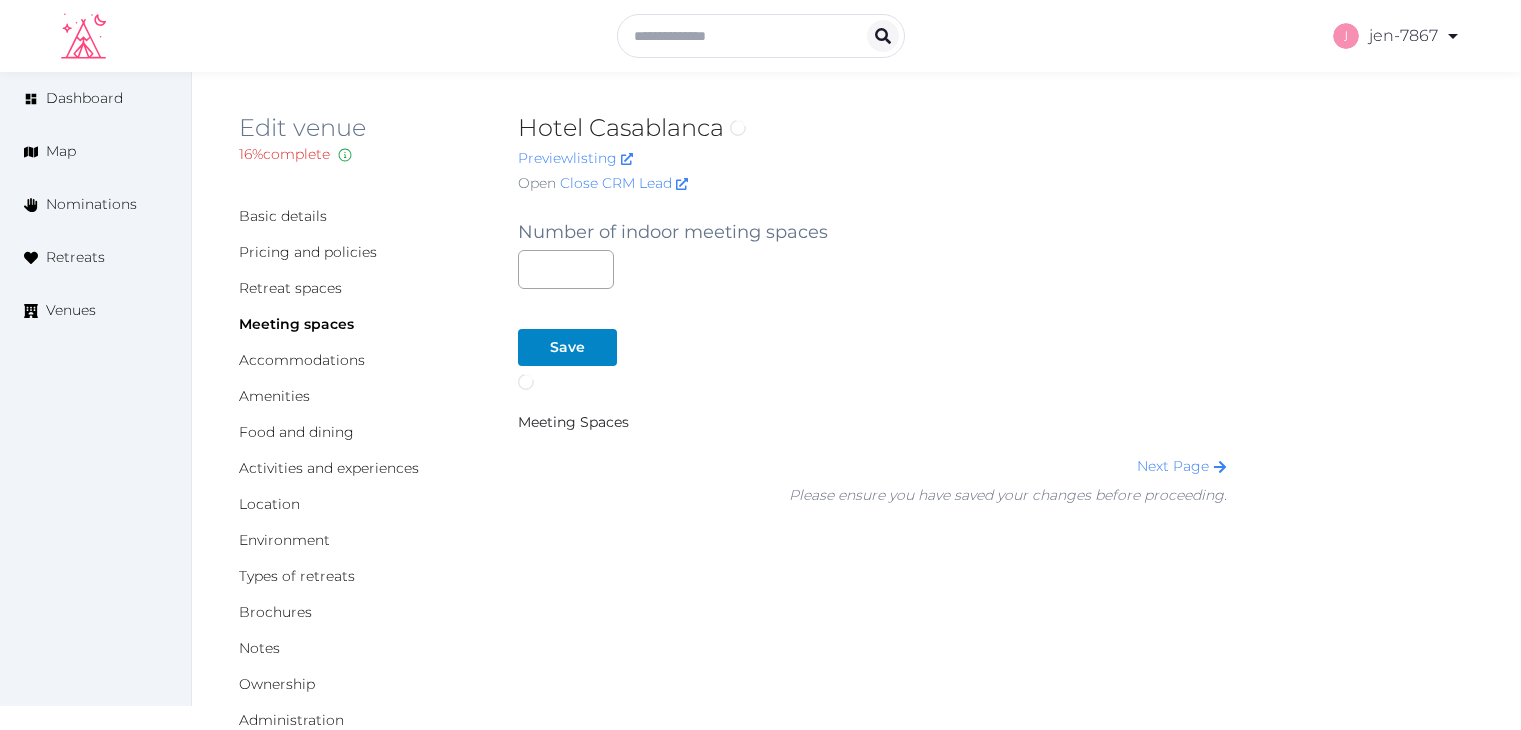 scroll, scrollTop: 0, scrollLeft: 0, axis: both 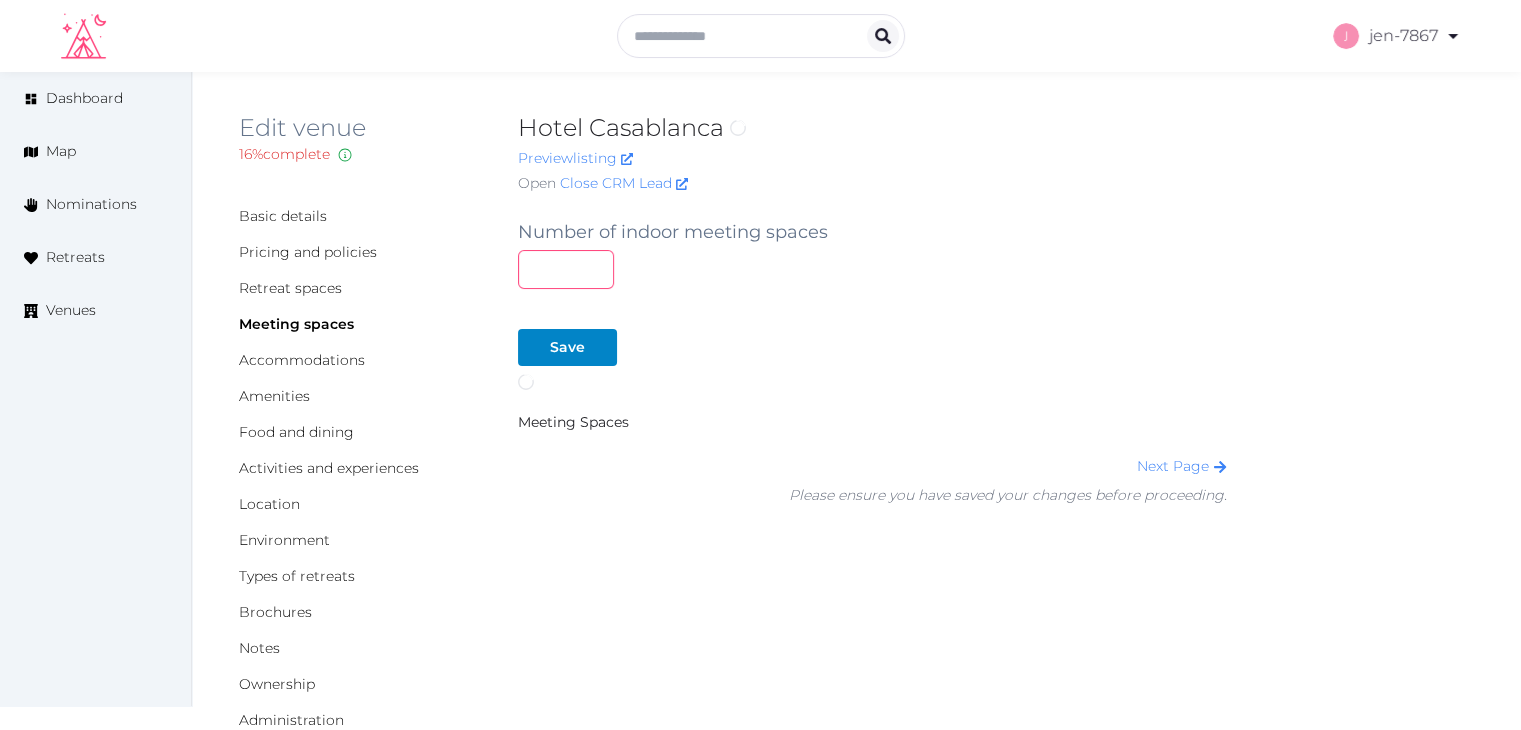 click at bounding box center (566, 269) 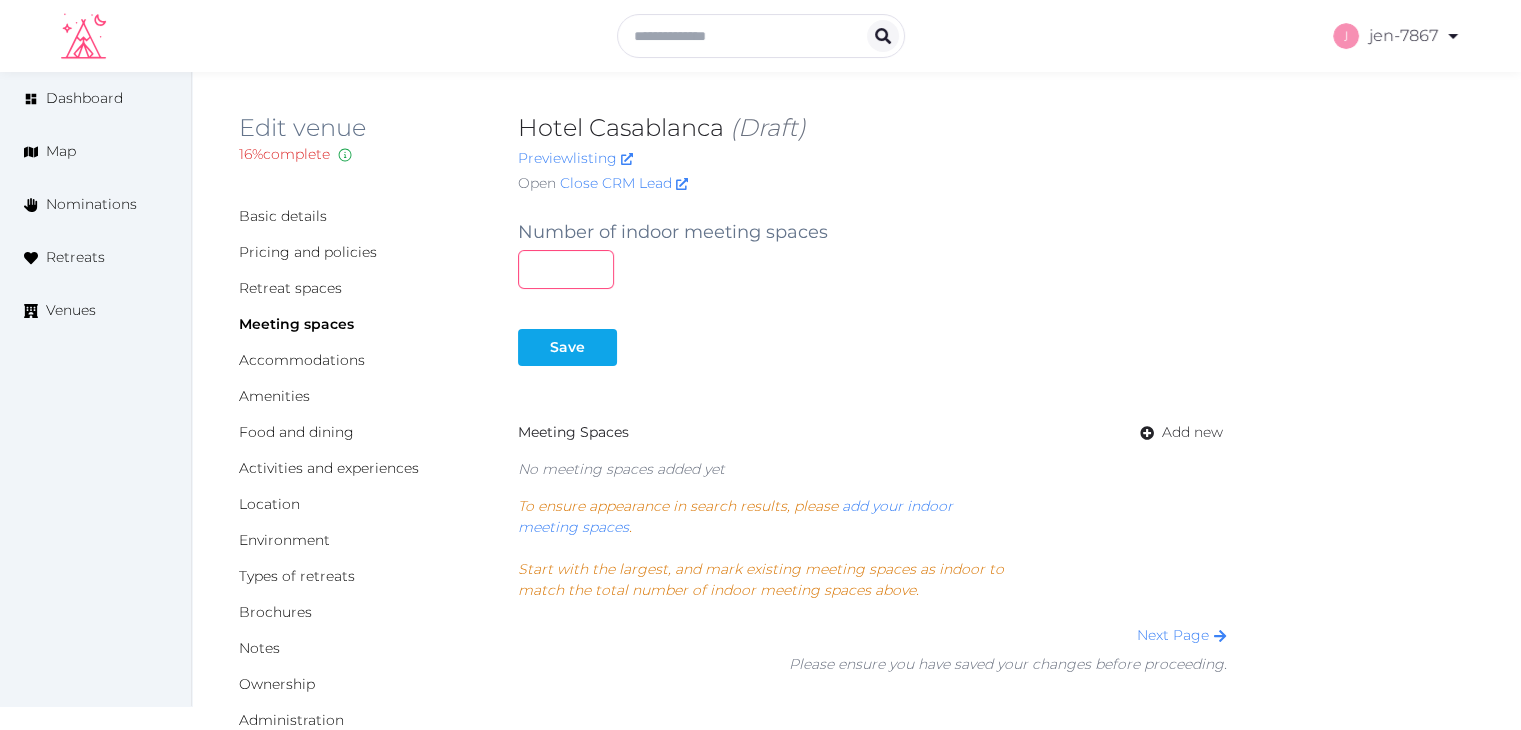 type on "*" 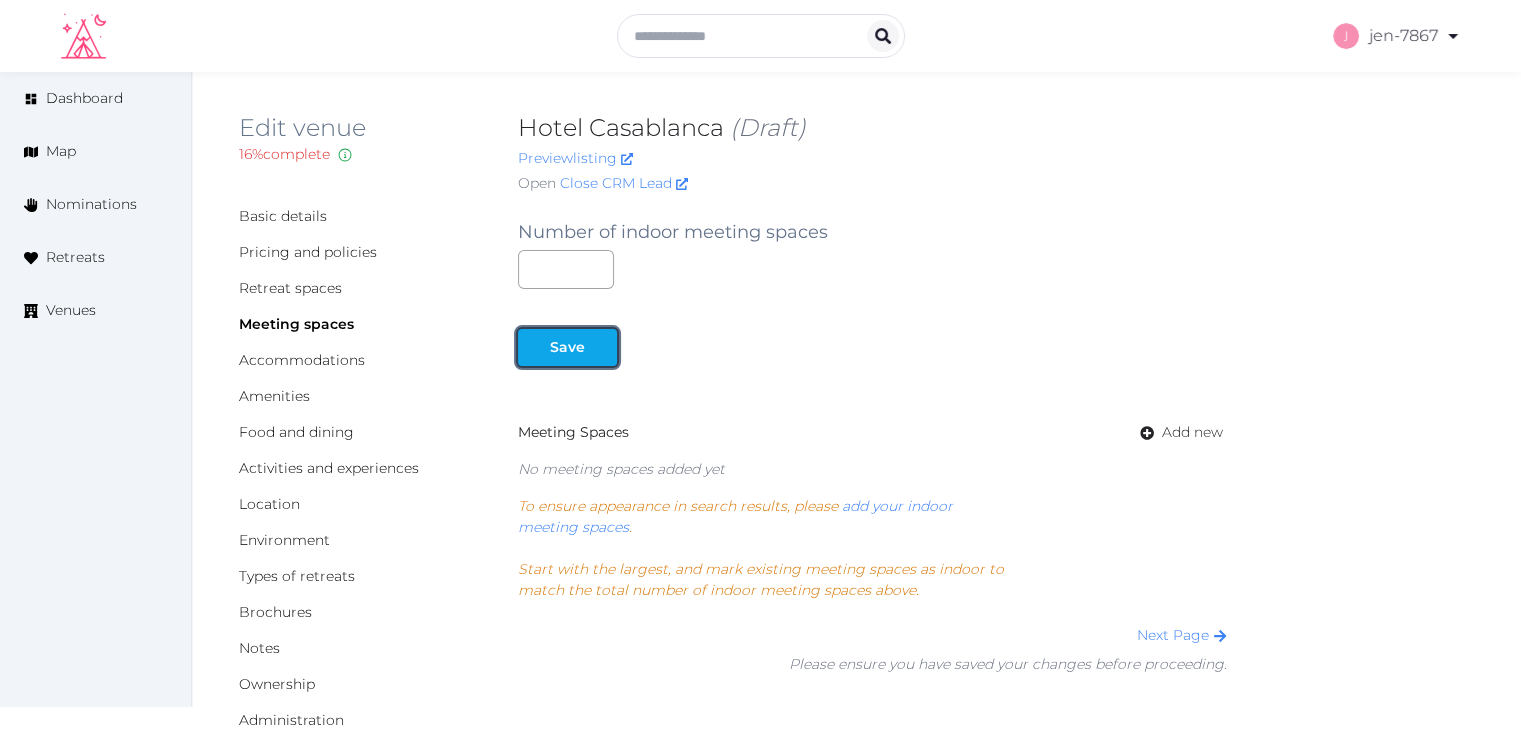 click at bounding box center (601, 347) 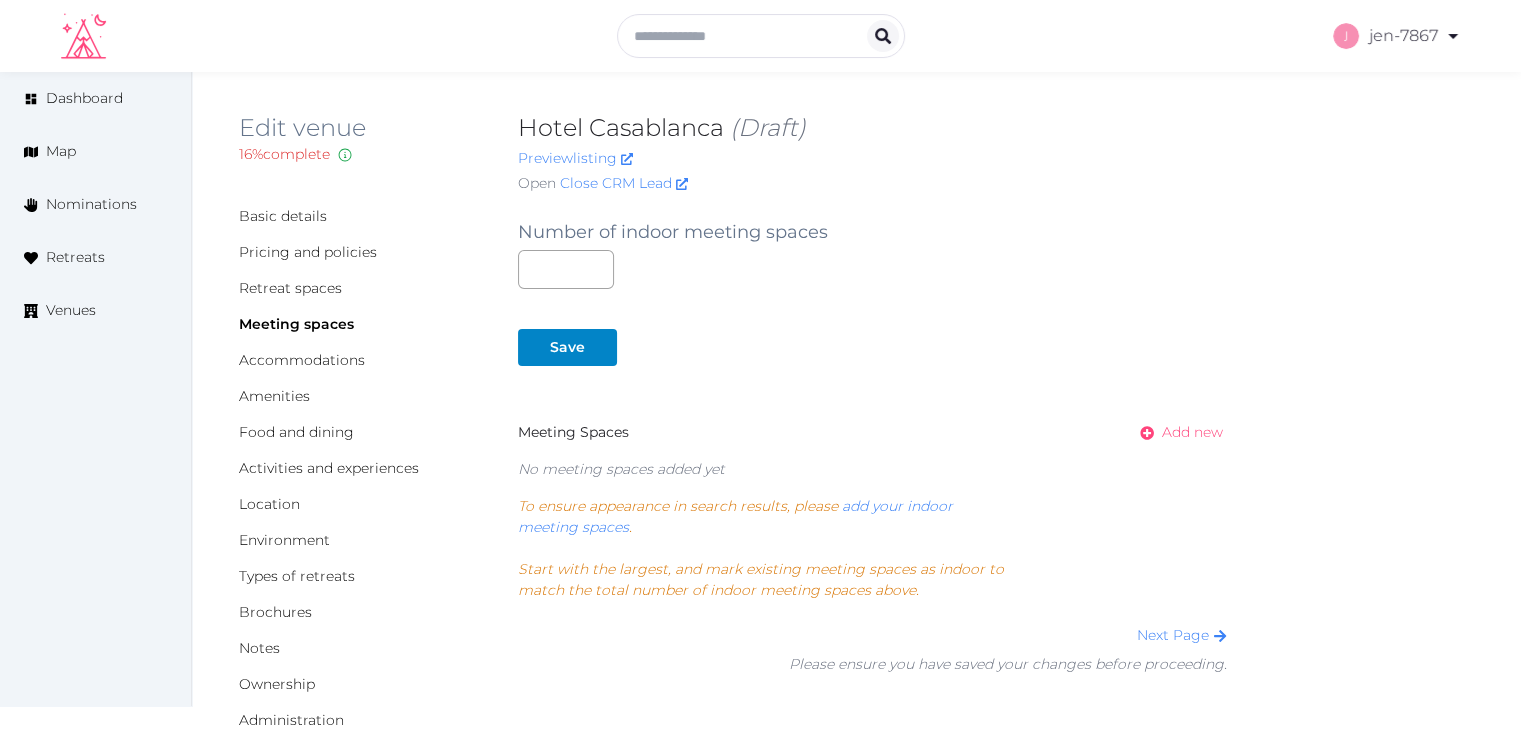 click on "Add new" at bounding box center (1192, 432) 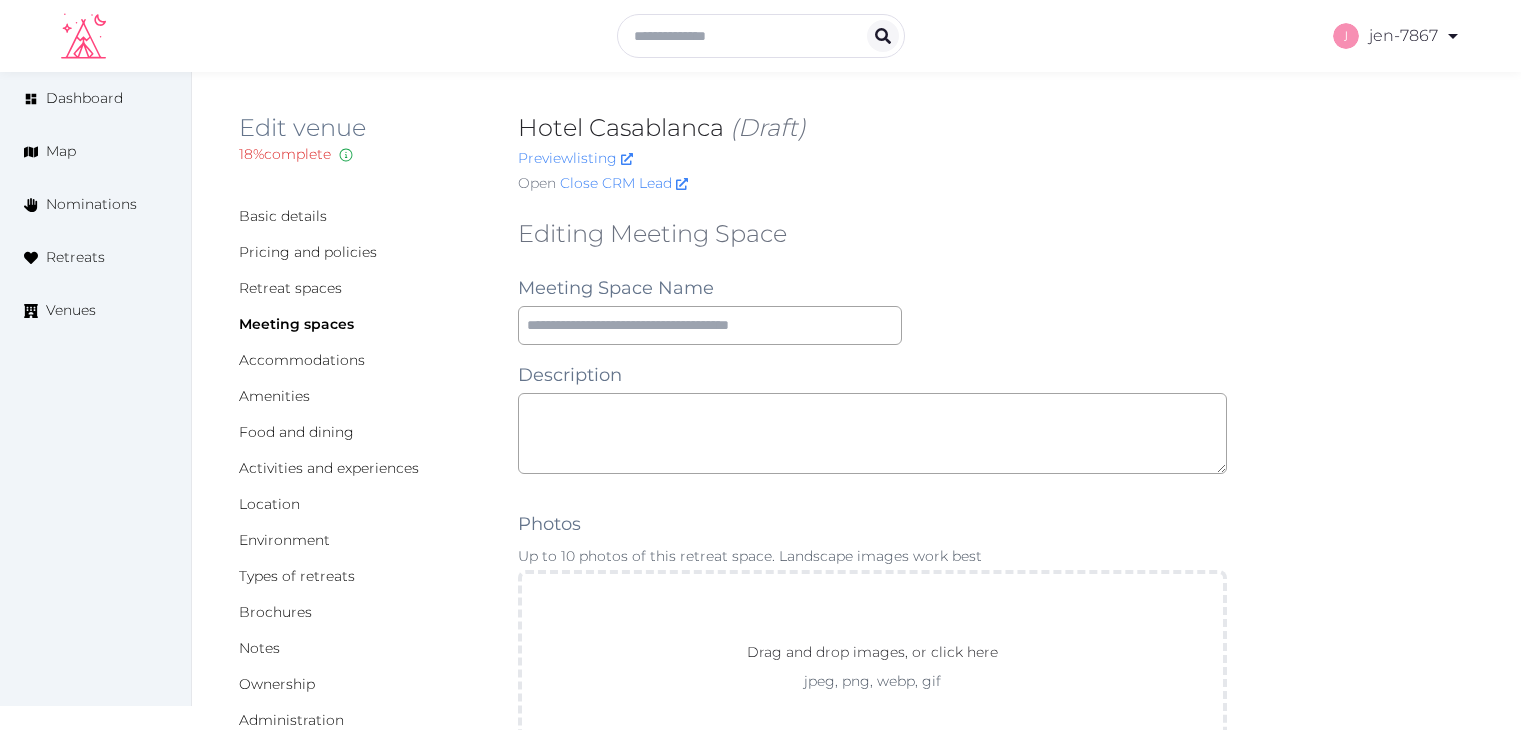 scroll, scrollTop: 0, scrollLeft: 0, axis: both 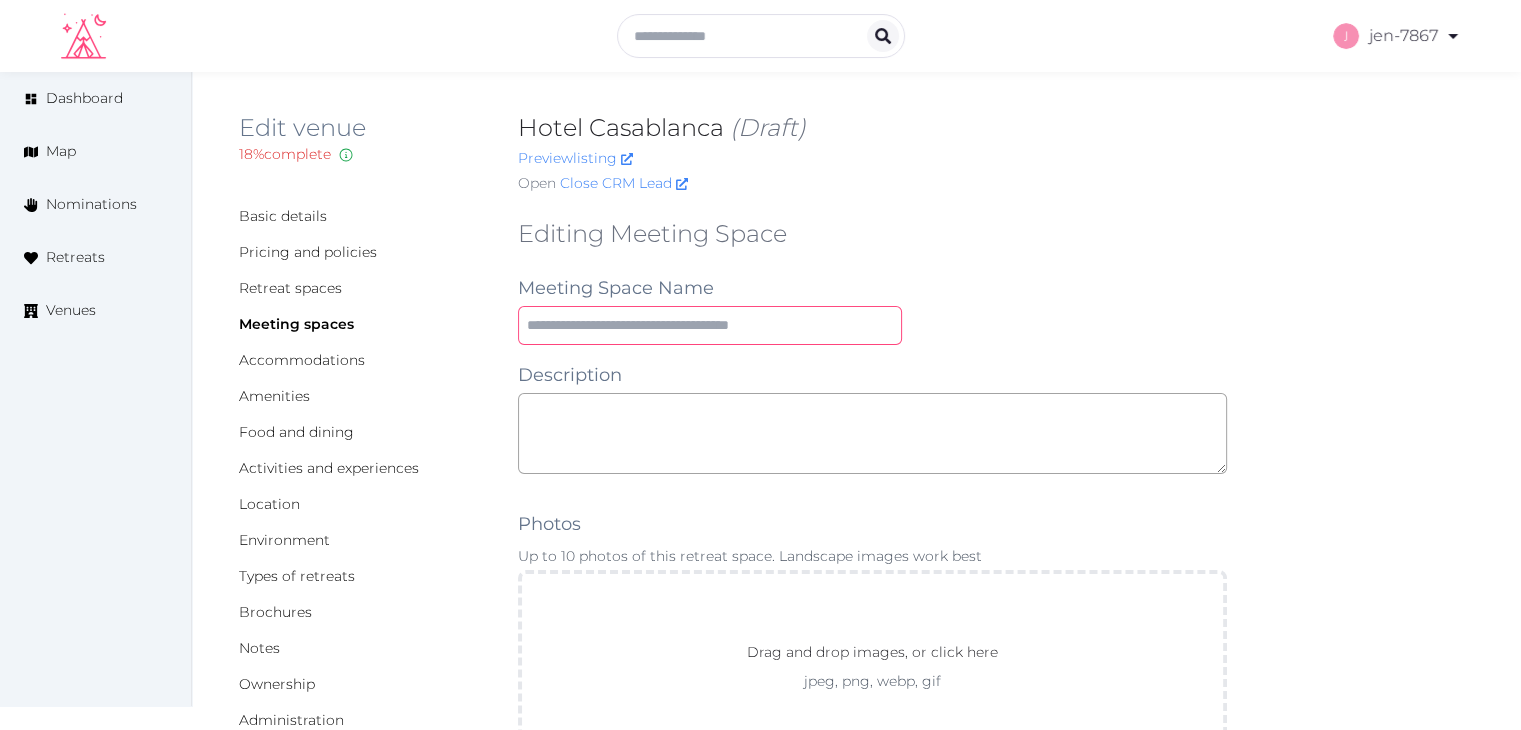 click at bounding box center [710, 325] 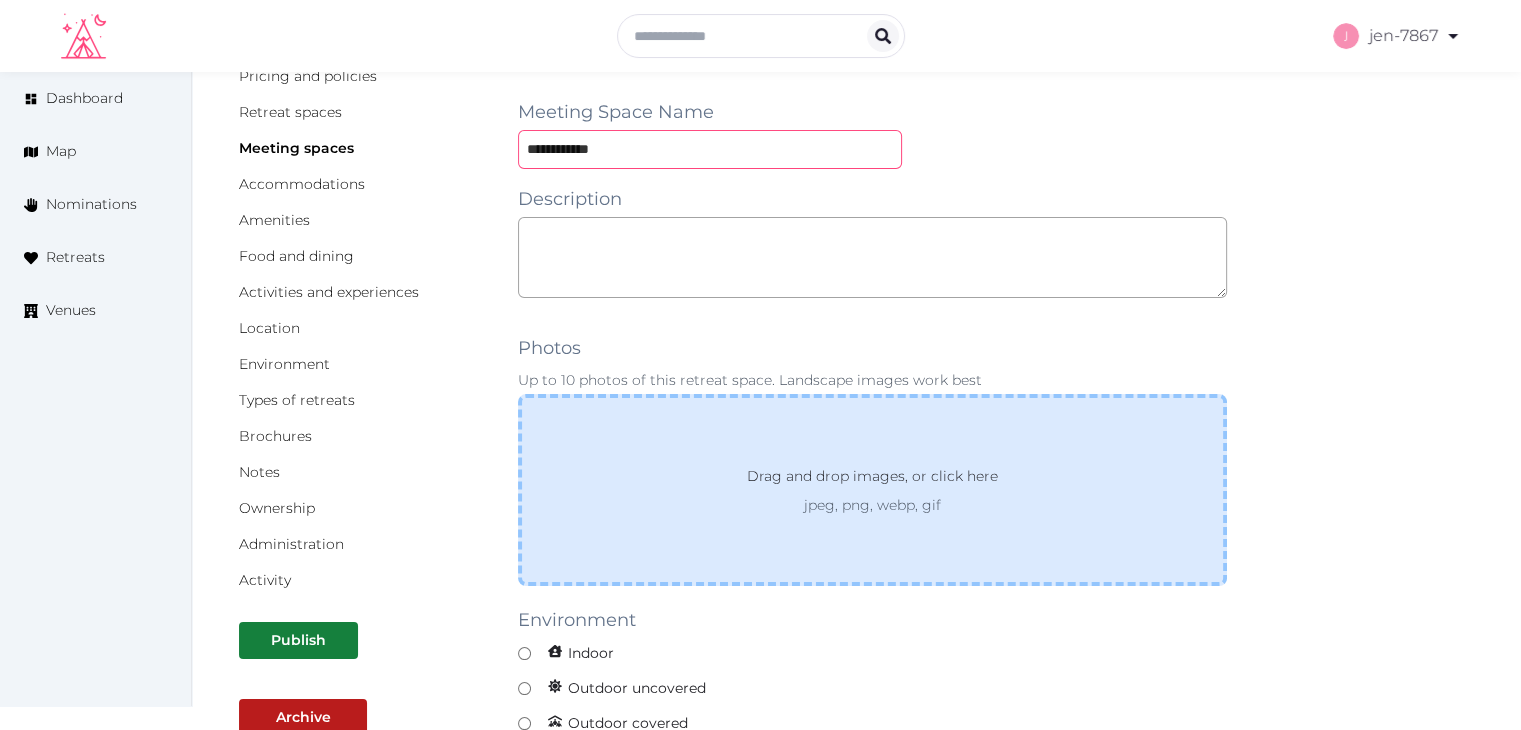 scroll, scrollTop: 200, scrollLeft: 0, axis: vertical 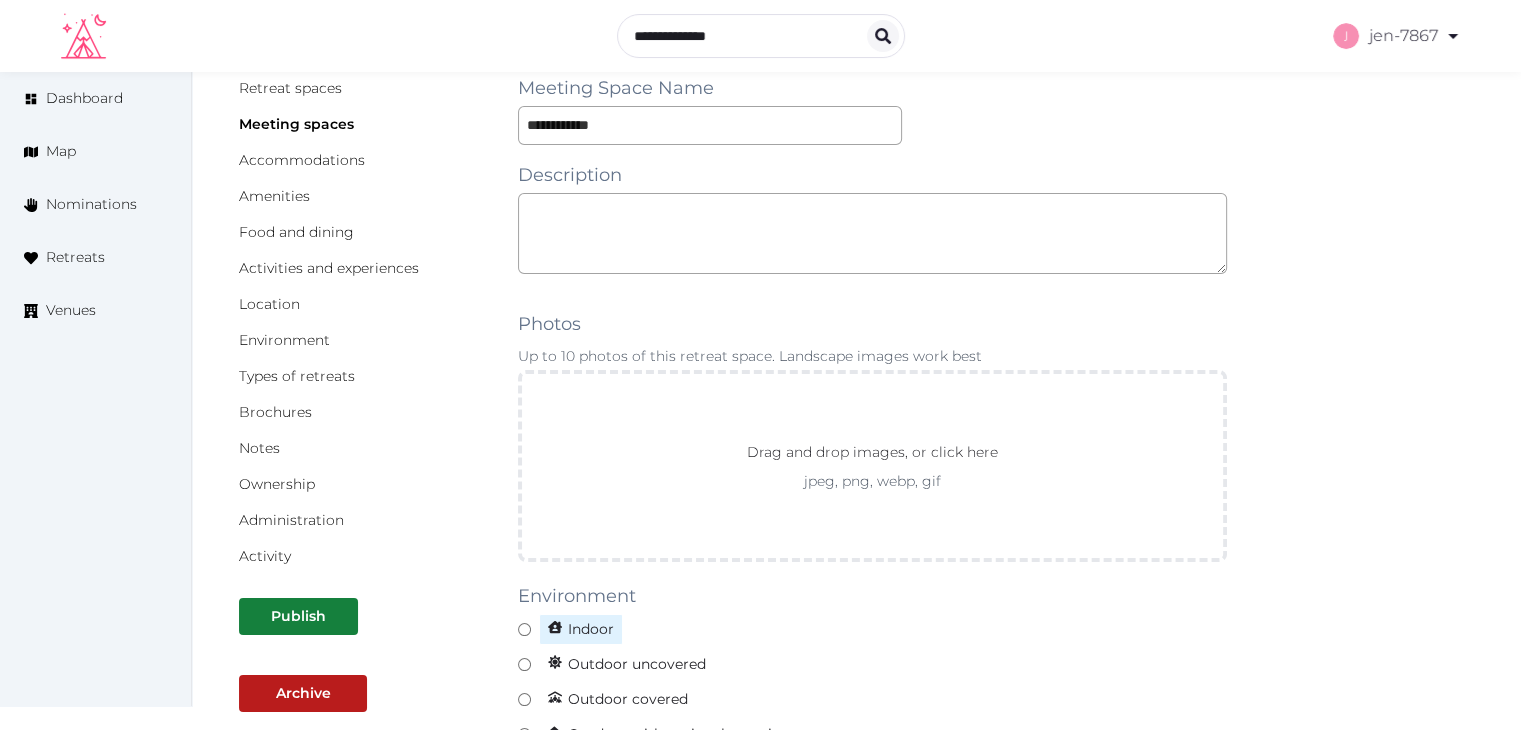 click on "Indoor" at bounding box center [581, 629] 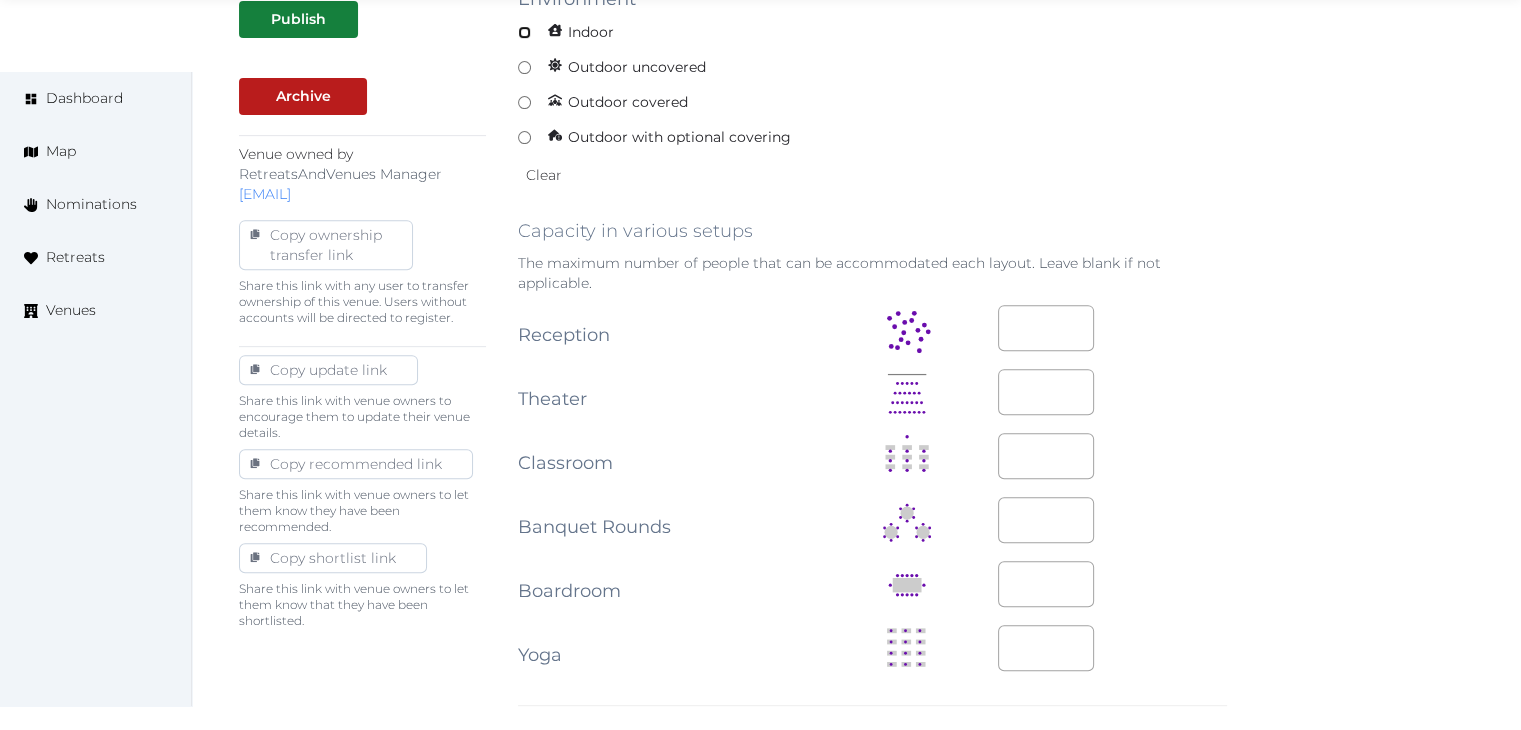 scroll, scrollTop: 800, scrollLeft: 0, axis: vertical 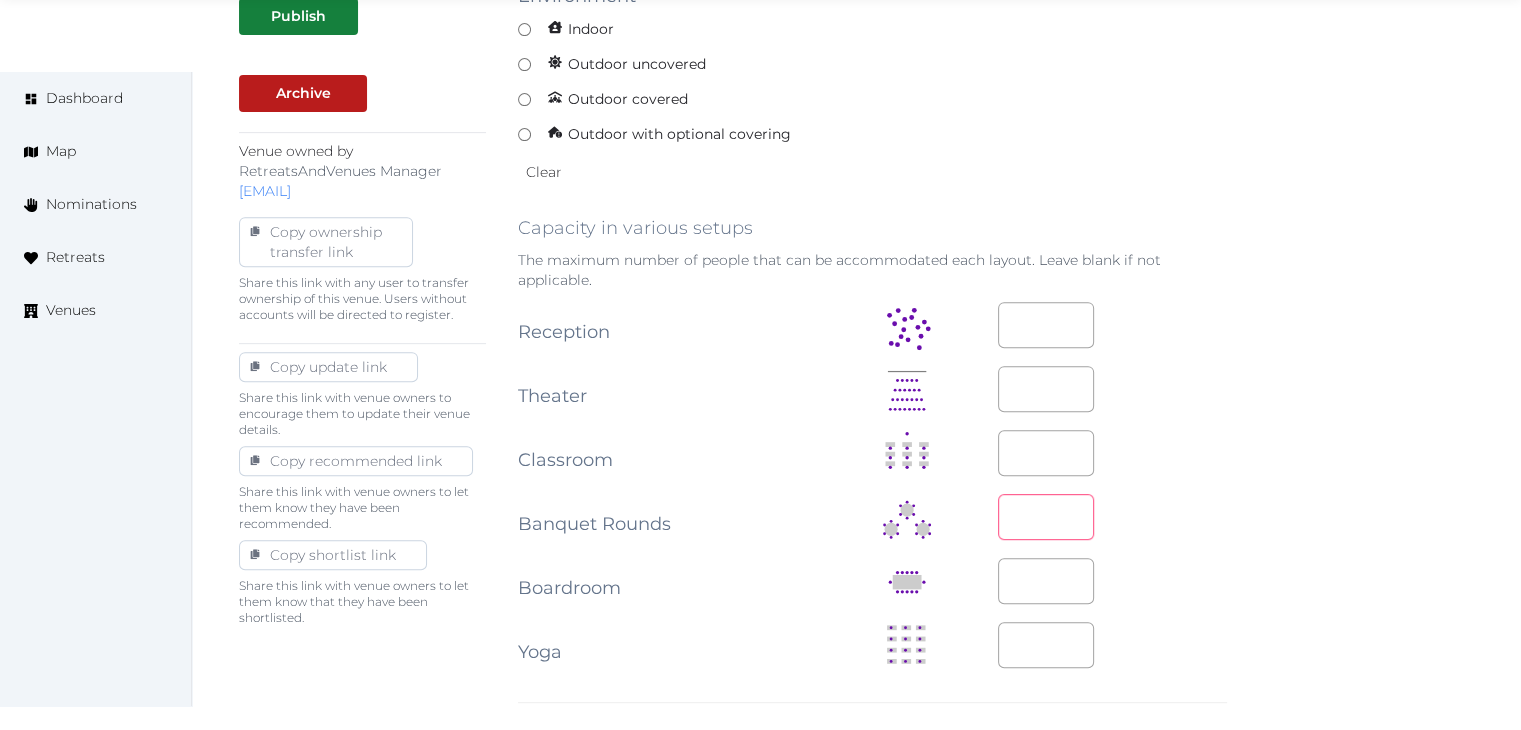 click at bounding box center [1046, 517] 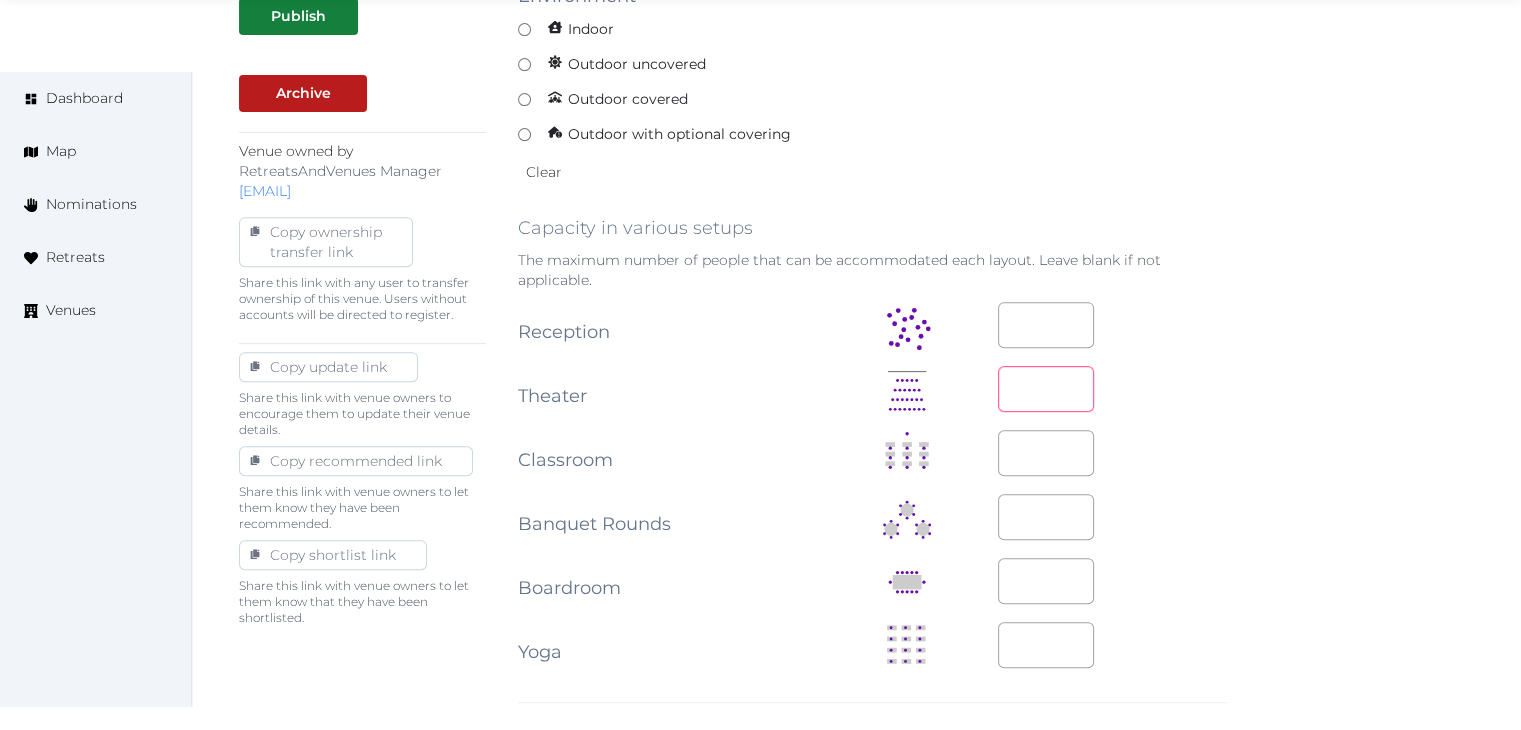 click at bounding box center (1046, 389) 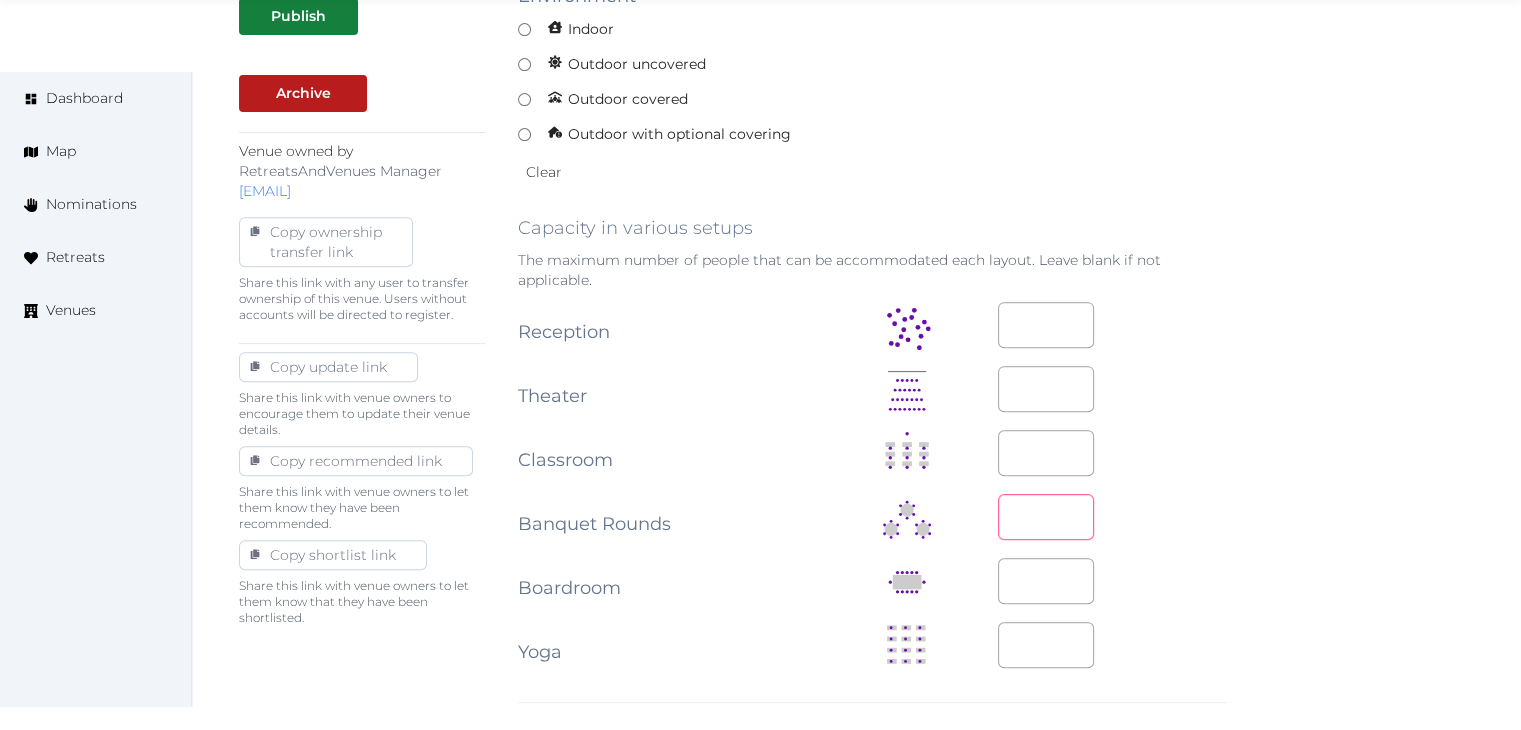 click at bounding box center [1046, 517] 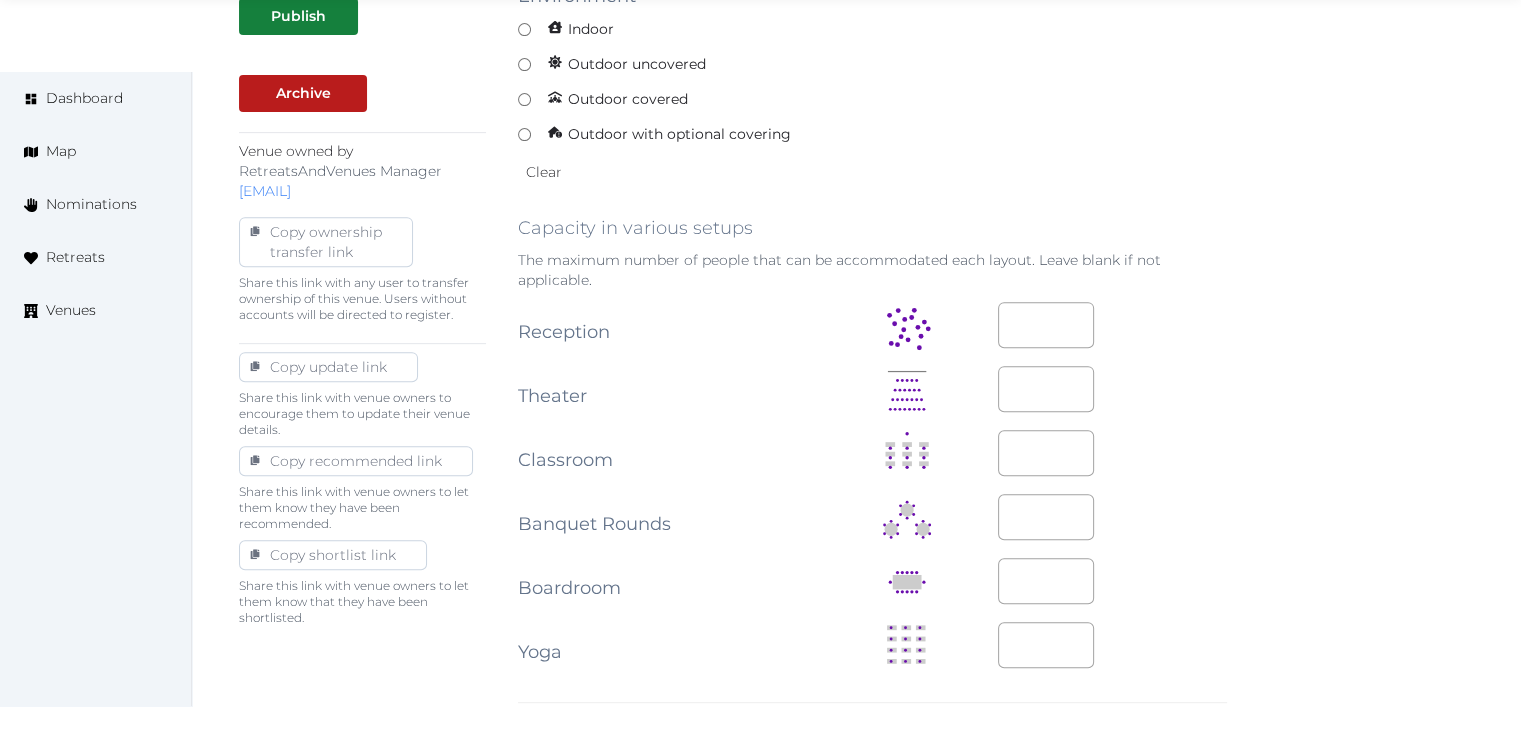 click on "**********" at bounding box center [856, 546] 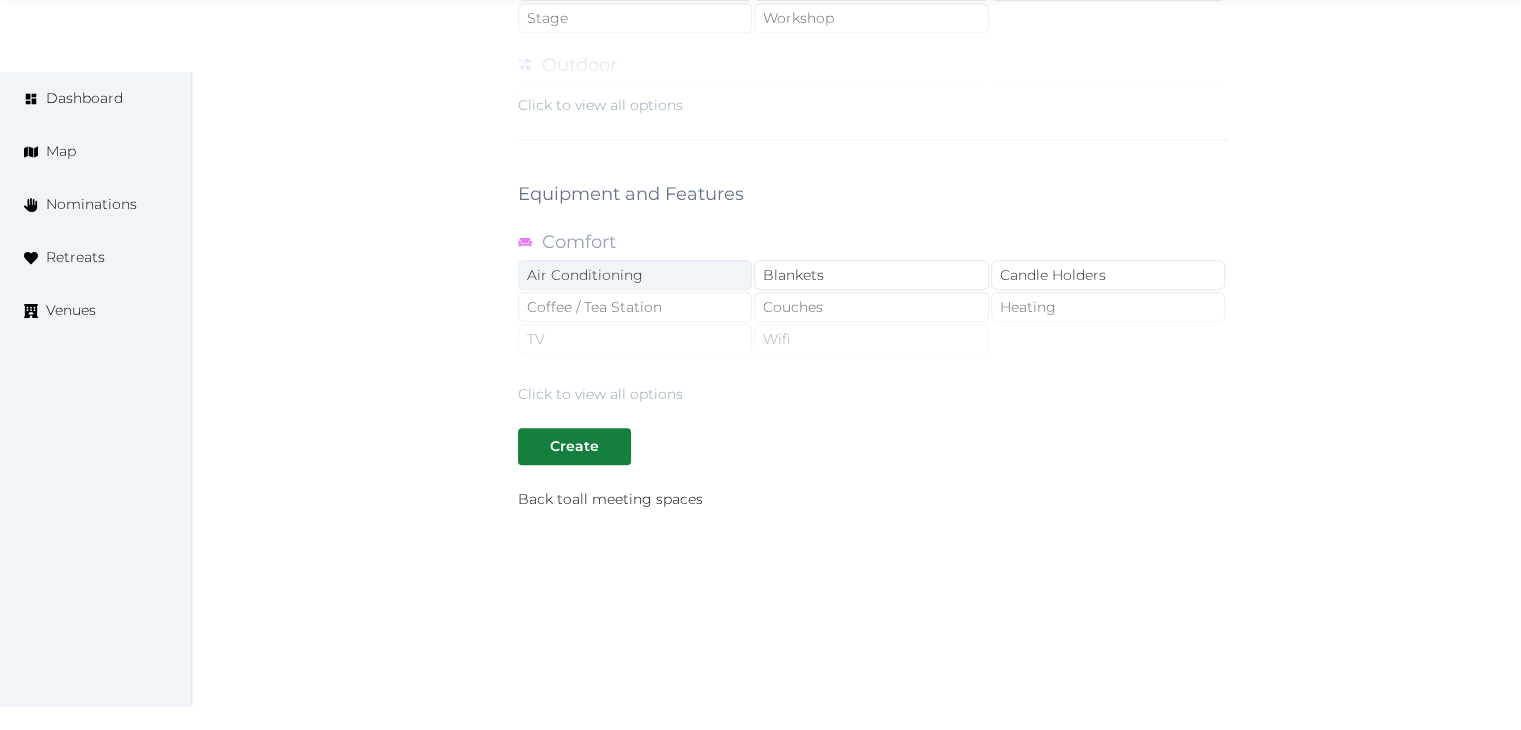 scroll, scrollTop: 1788, scrollLeft: 0, axis: vertical 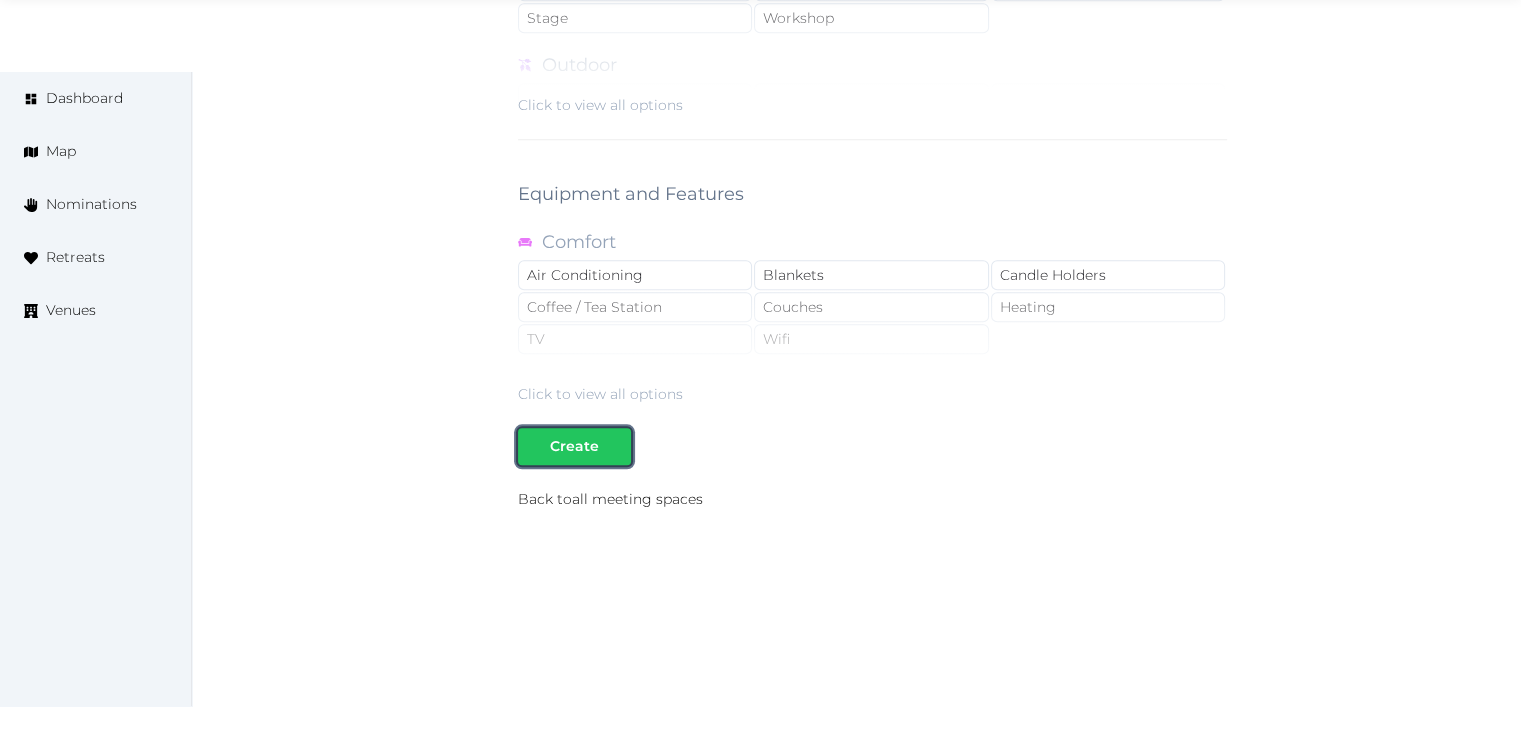 click on "Create" at bounding box center (574, 446) 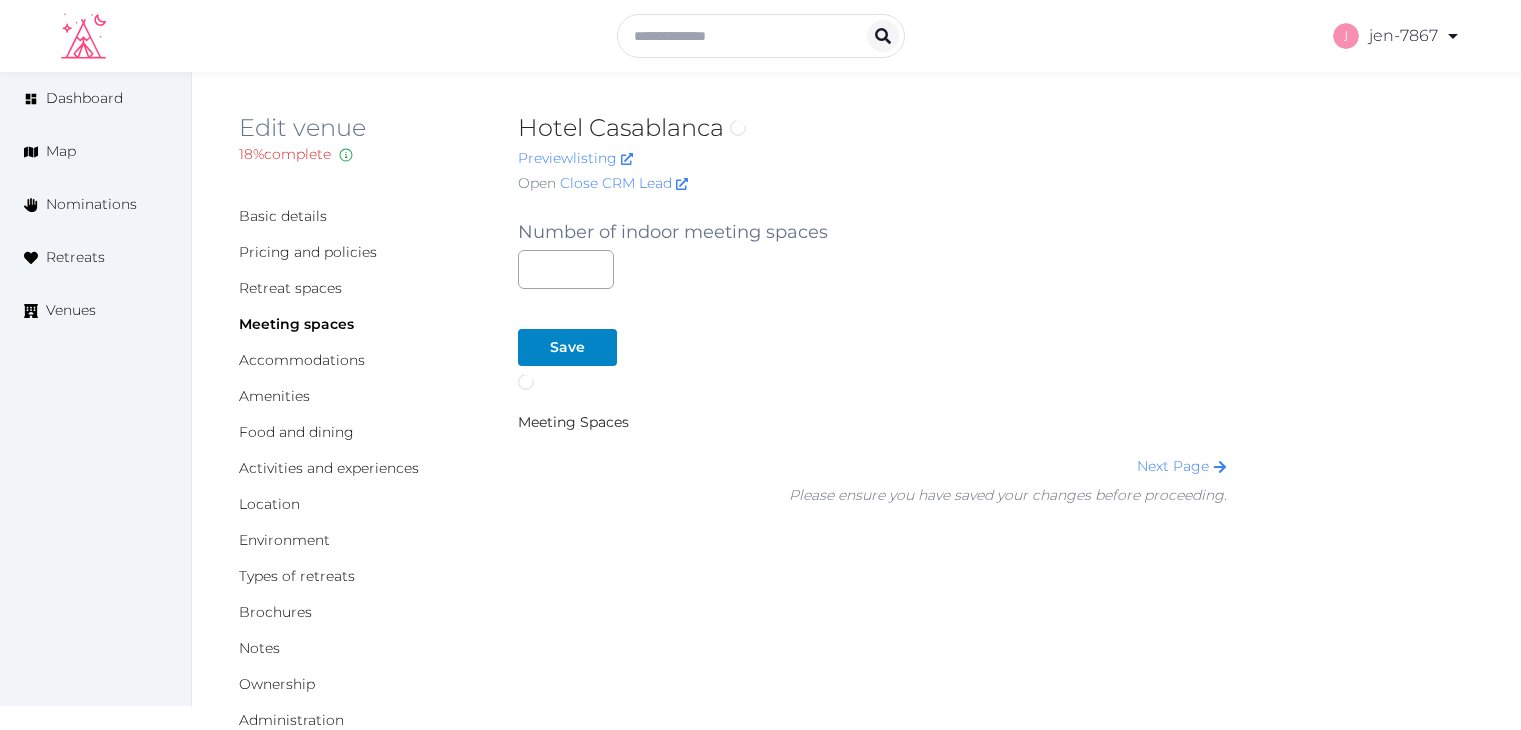 scroll, scrollTop: 0, scrollLeft: 0, axis: both 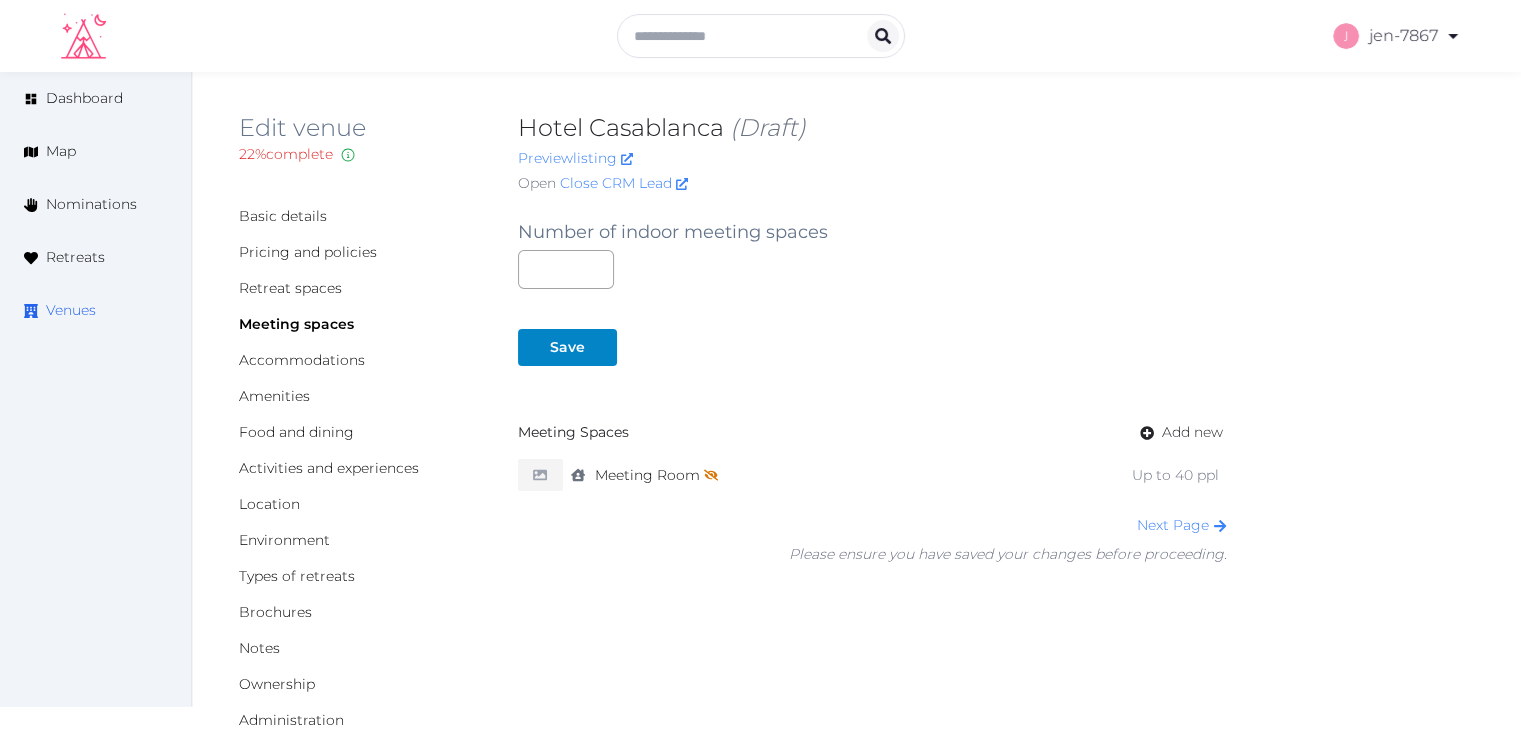 click on "Venues" at bounding box center (71, 310) 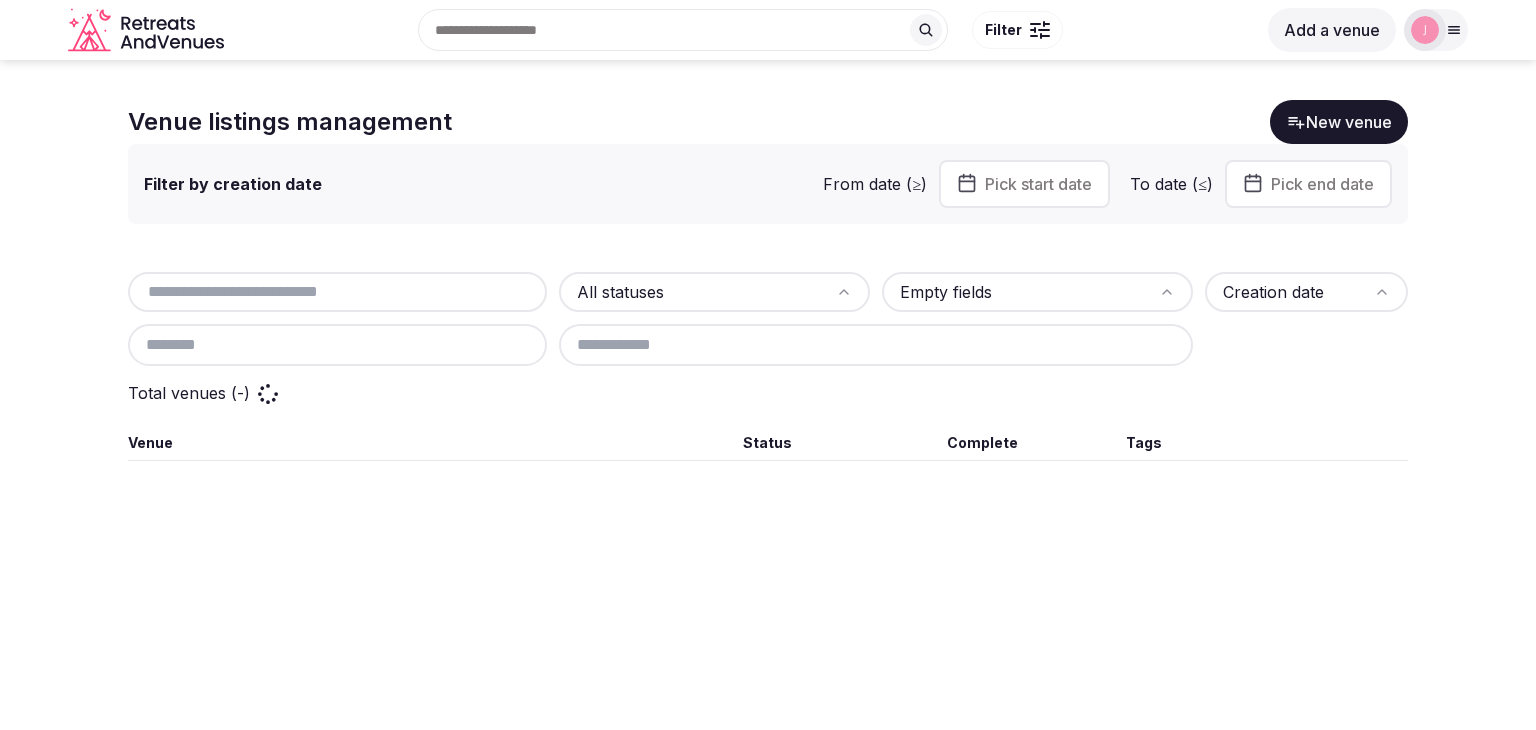 scroll, scrollTop: 0, scrollLeft: 0, axis: both 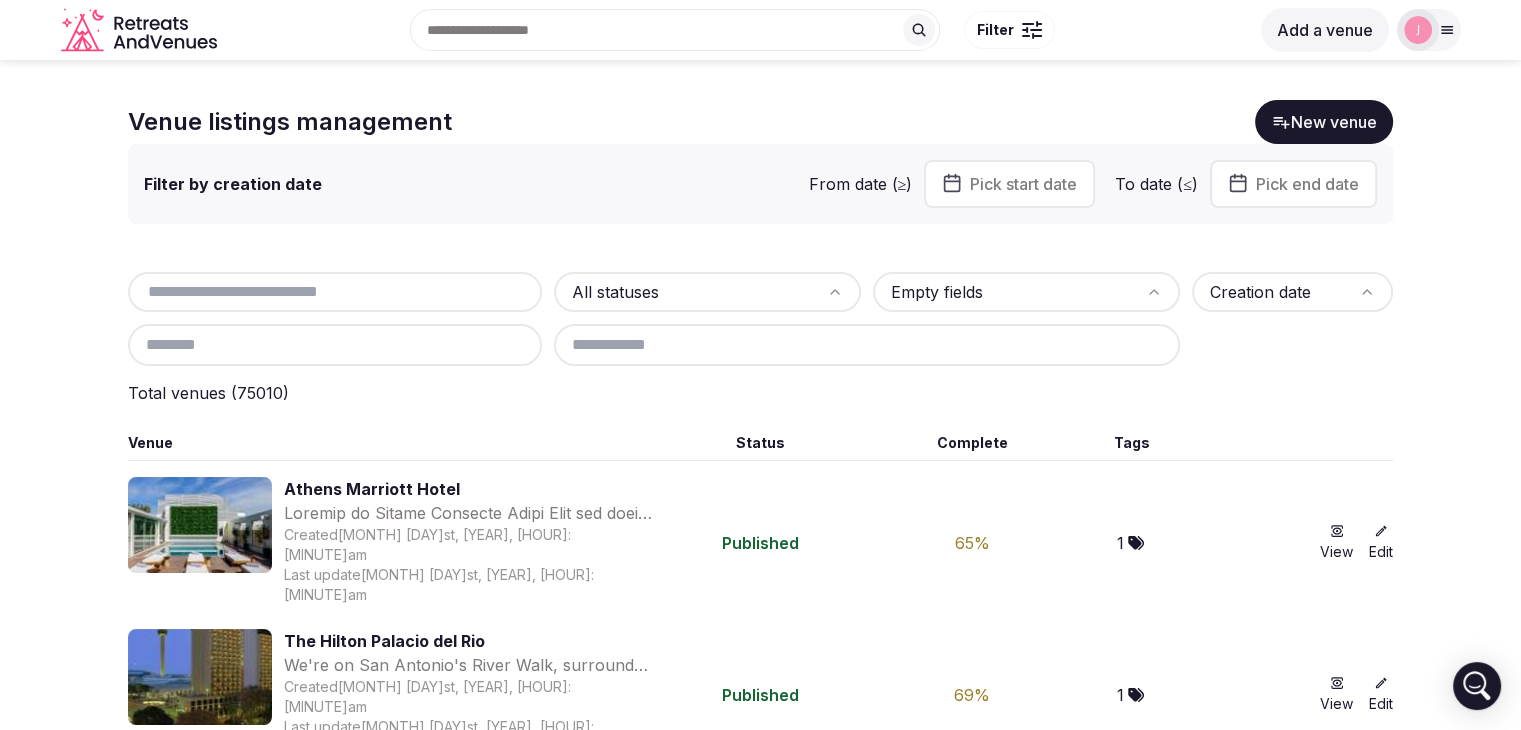 click at bounding box center (335, 292) 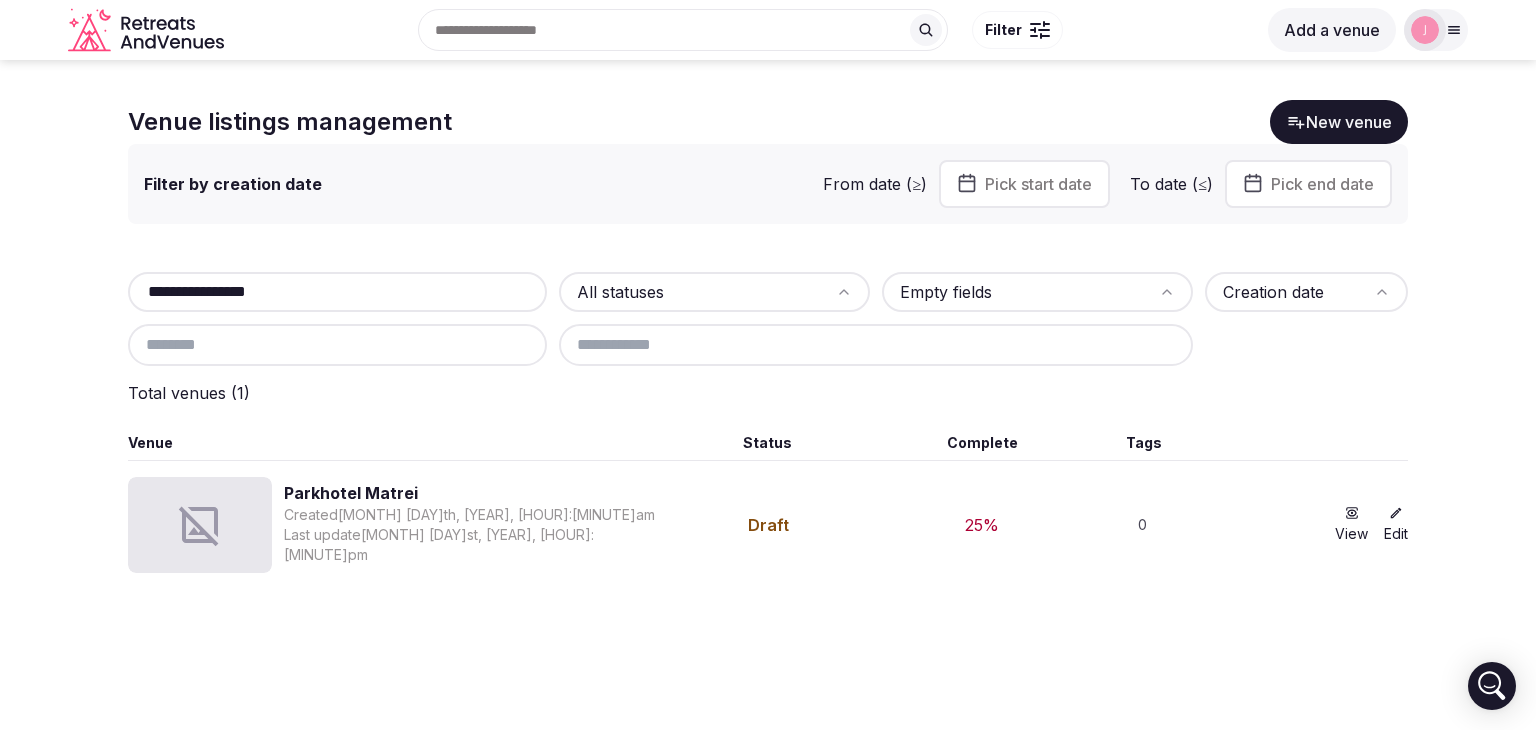 type on "**********" 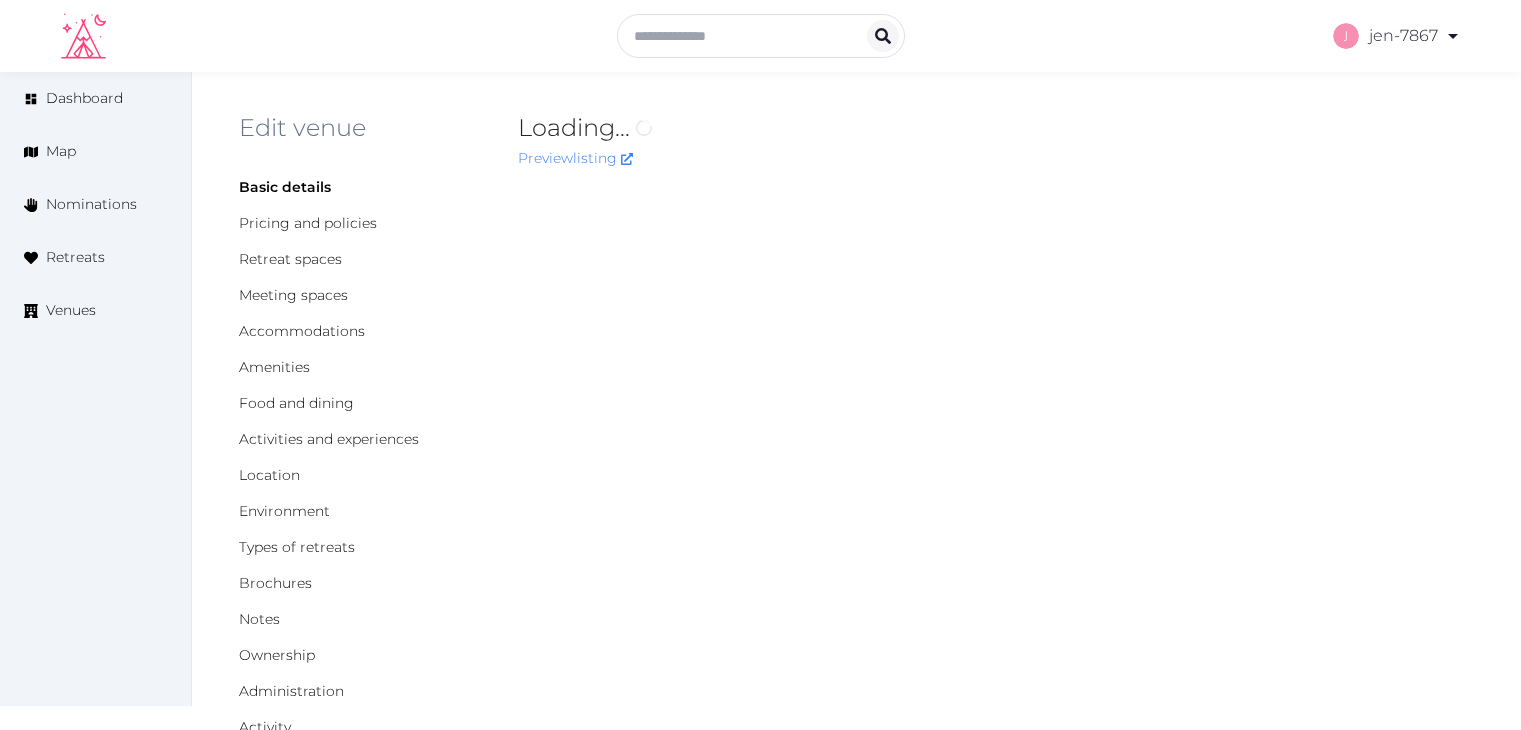 scroll, scrollTop: 0, scrollLeft: 0, axis: both 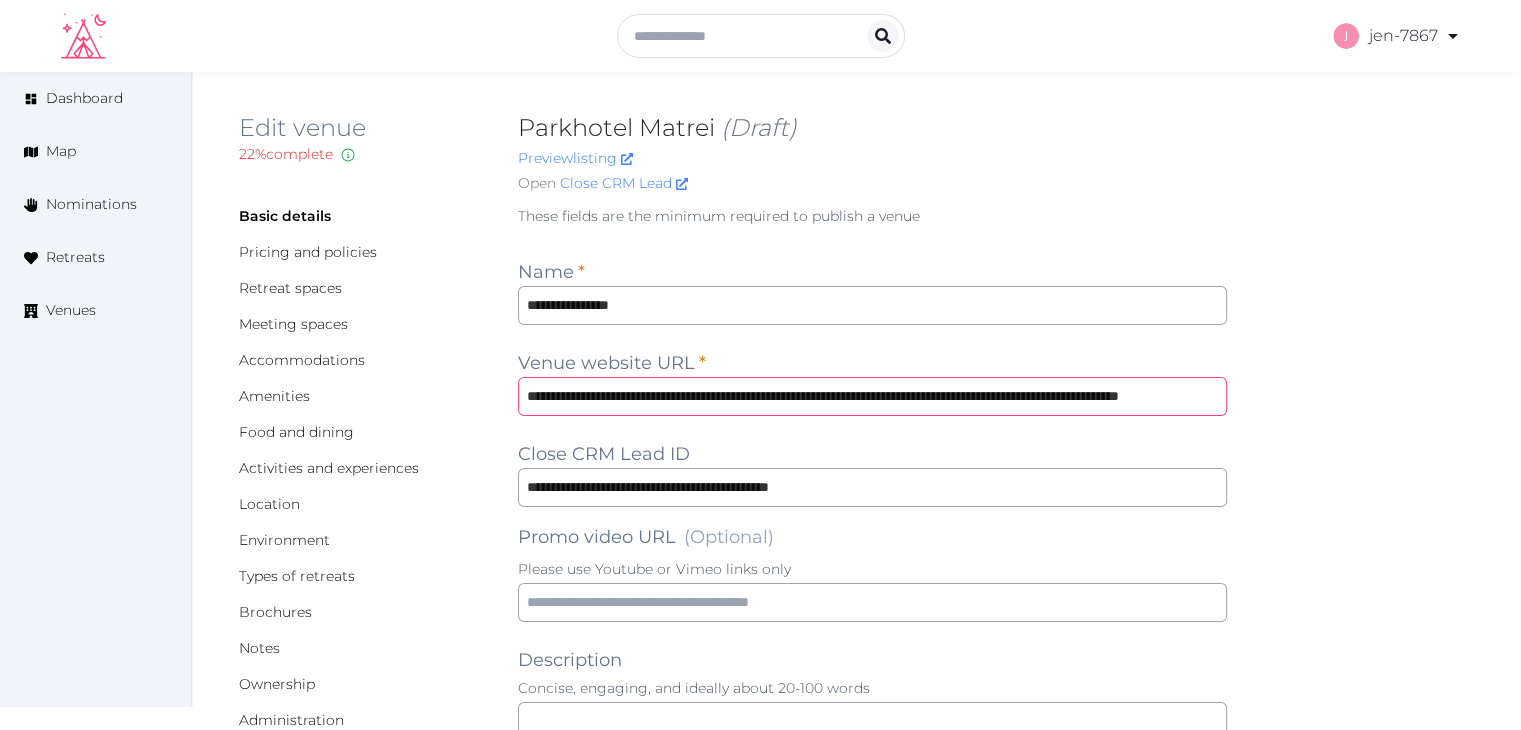 click on "**********" at bounding box center [872, 396] 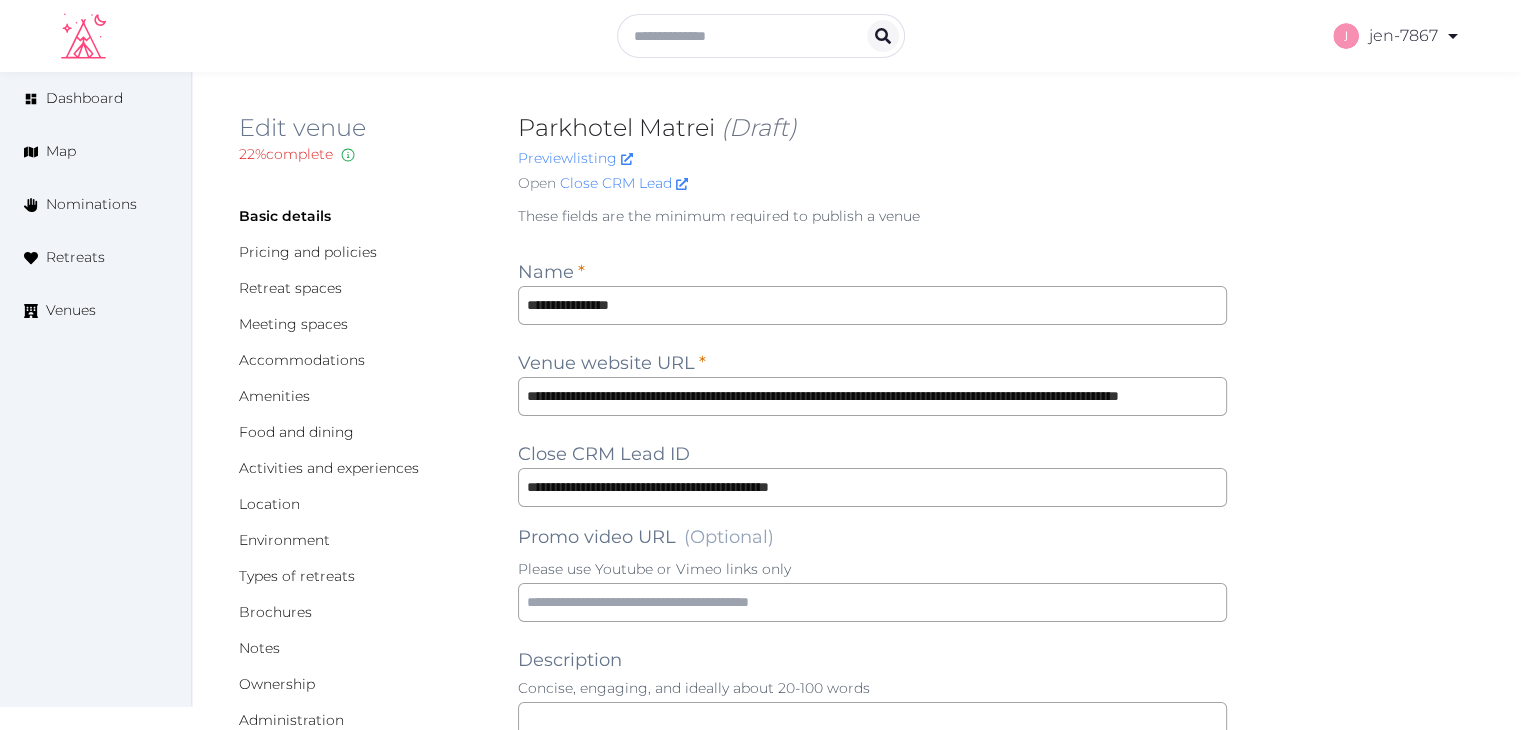 click at bounding box center [760, 36] 